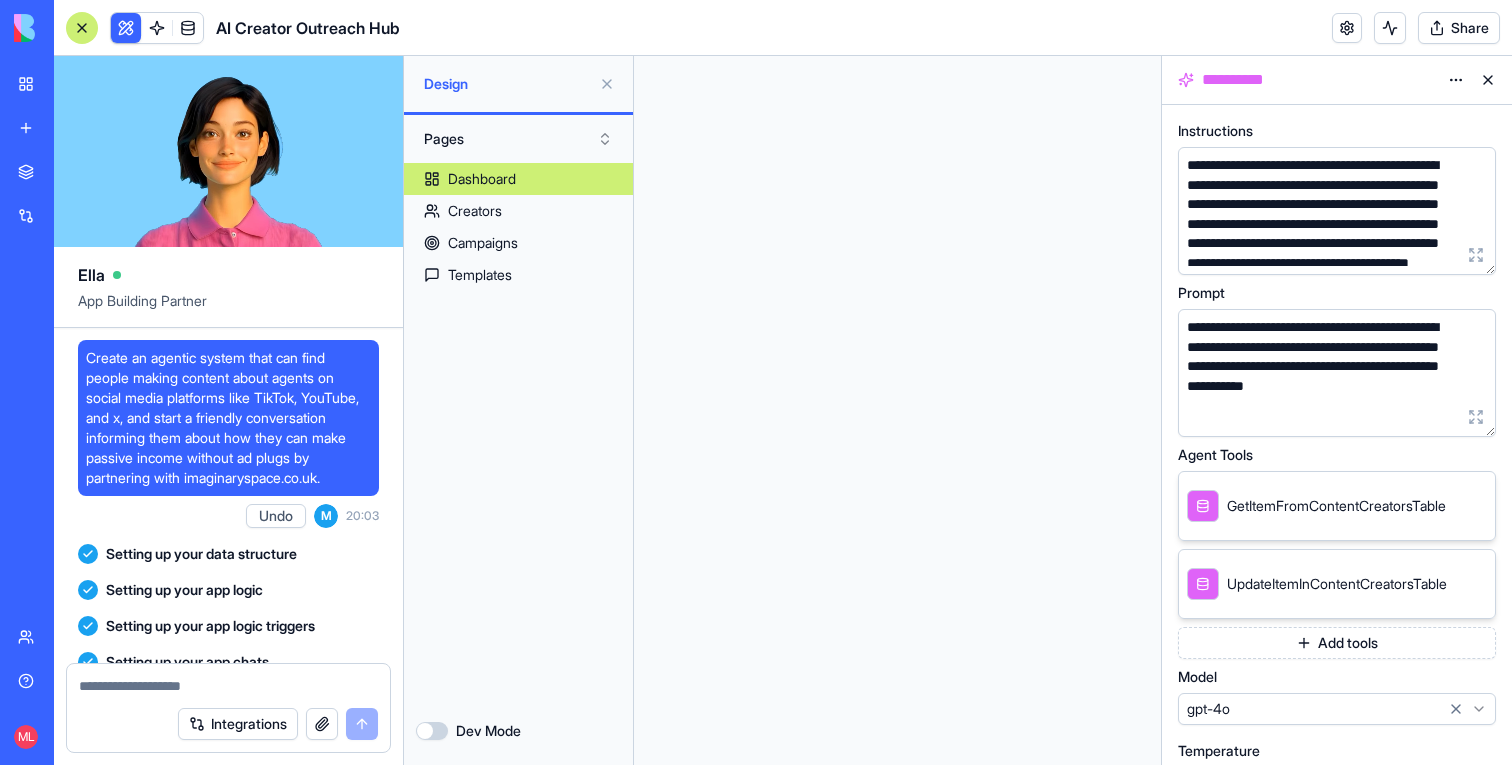 scroll, scrollTop: 0, scrollLeft: 0, axis: both 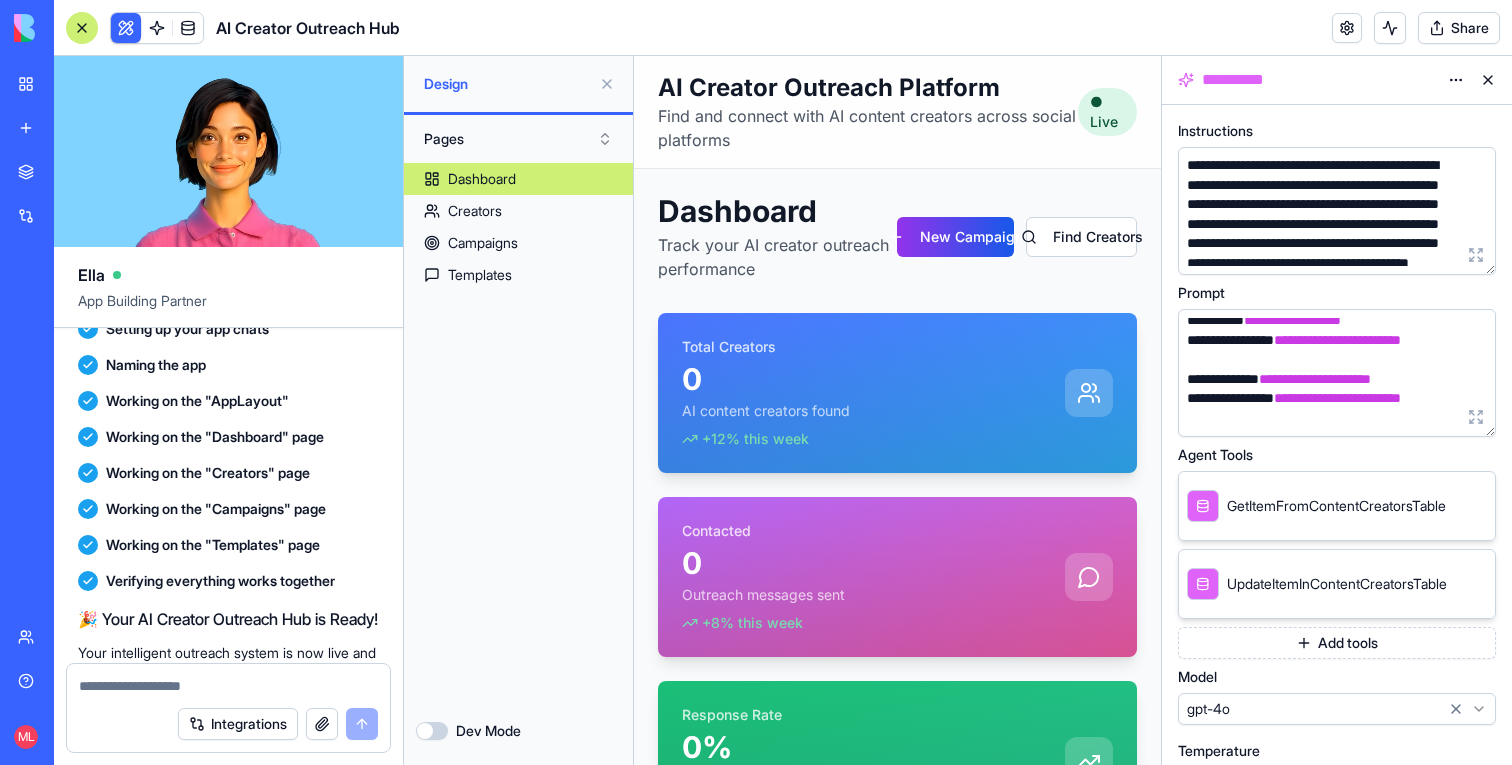 click at bounding box center (1488, 80) 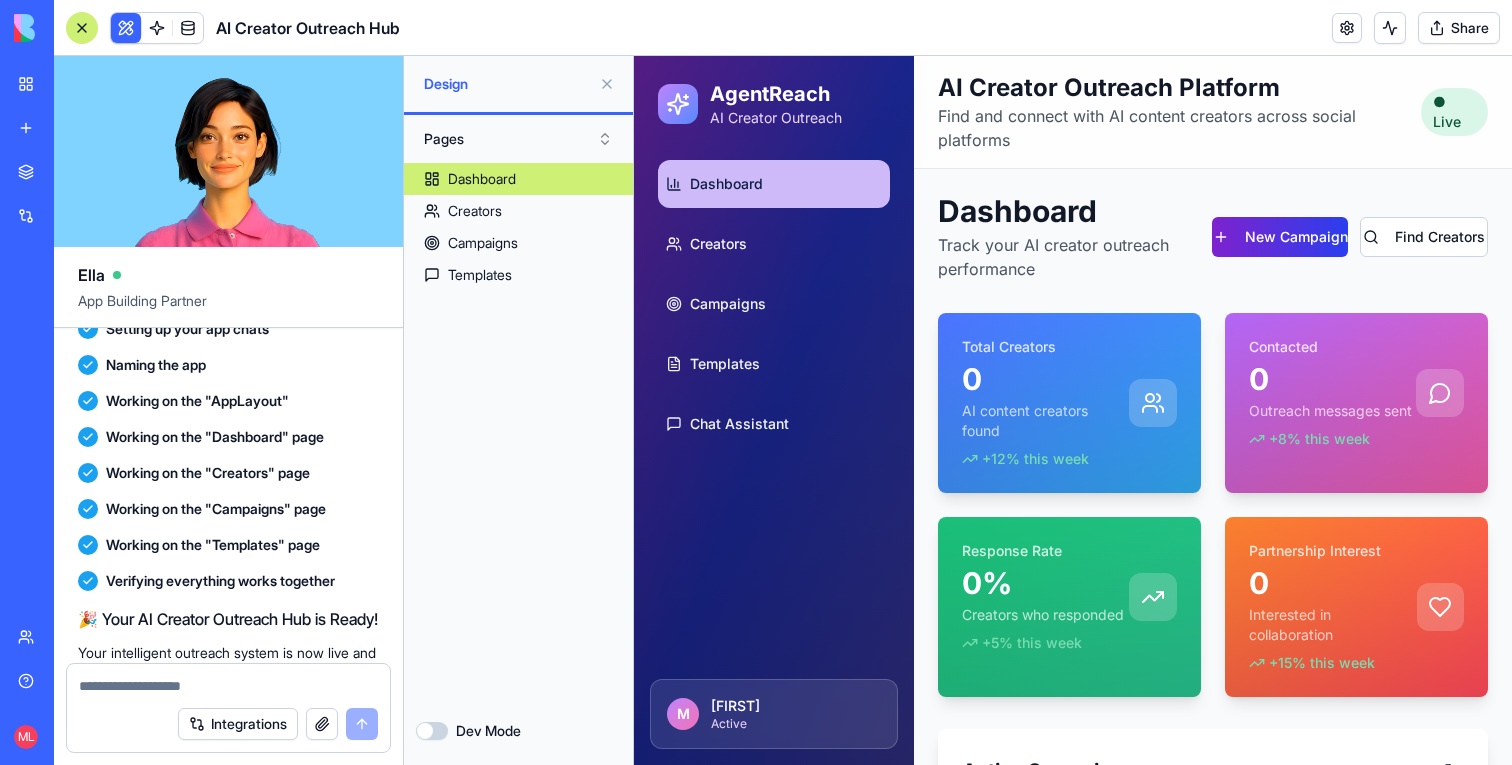 click on "New Campaign" at bounding box center (1280, 237) 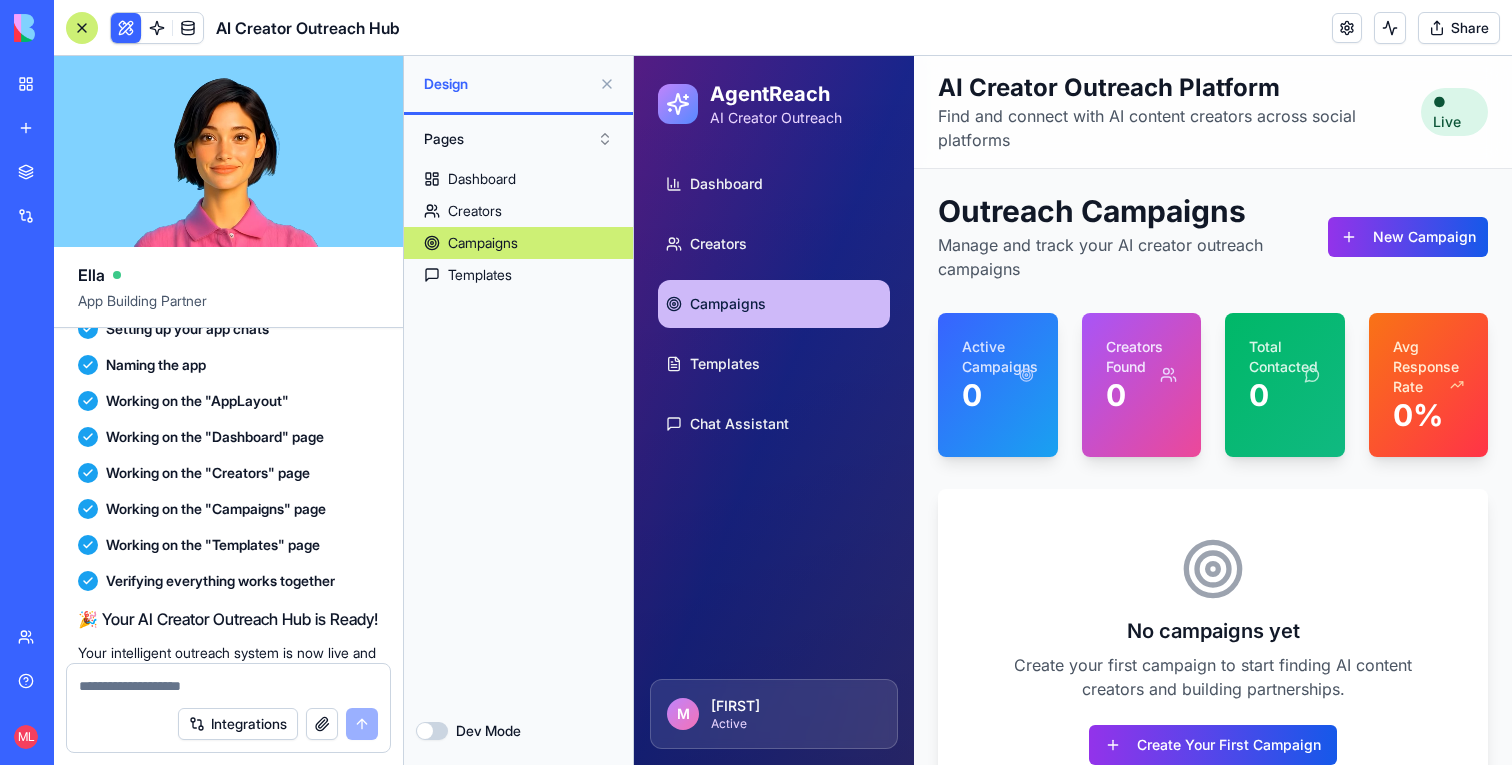 click at bounding box center (607, 84) 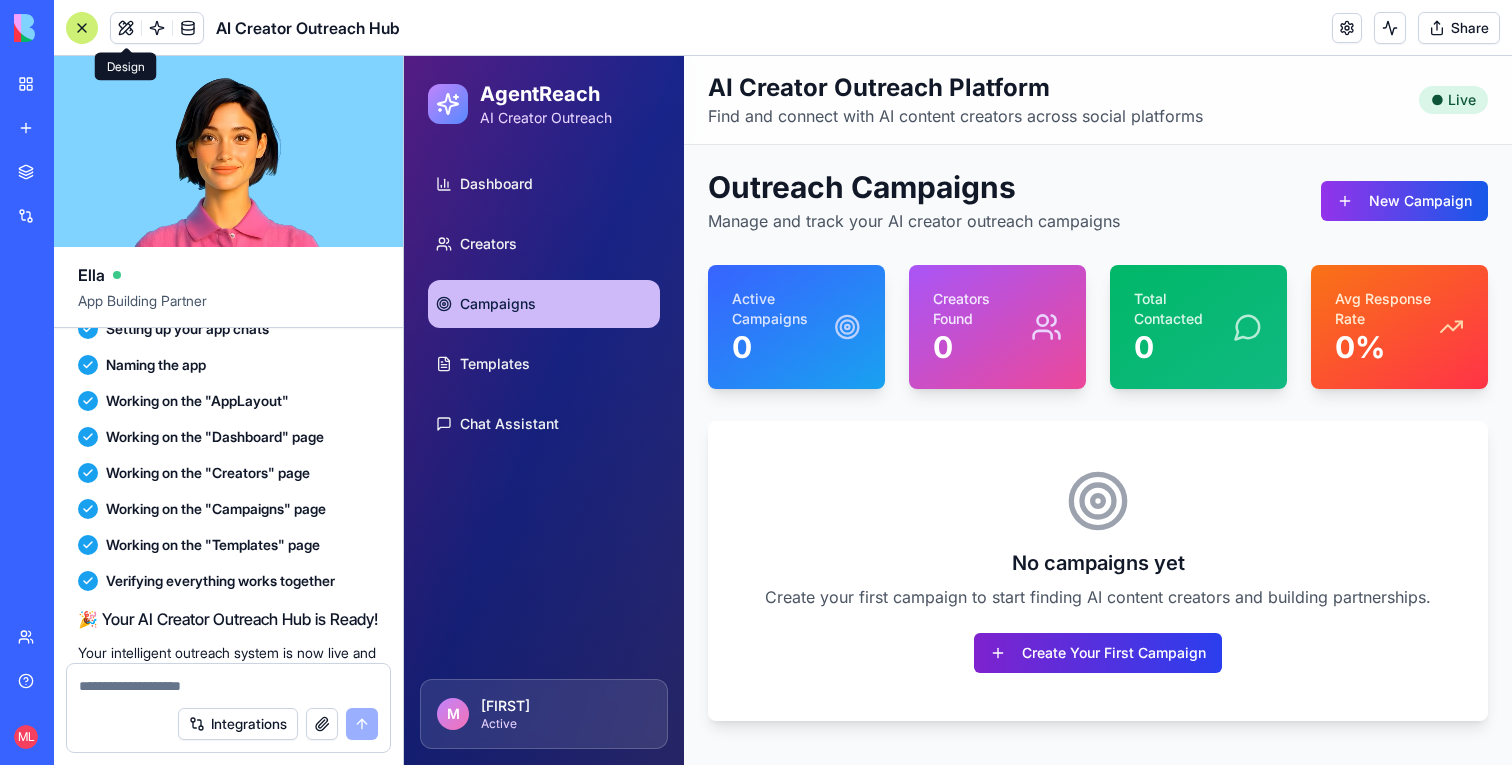 click on "Create Your First Campaign" at bounding box center (1098, 653) 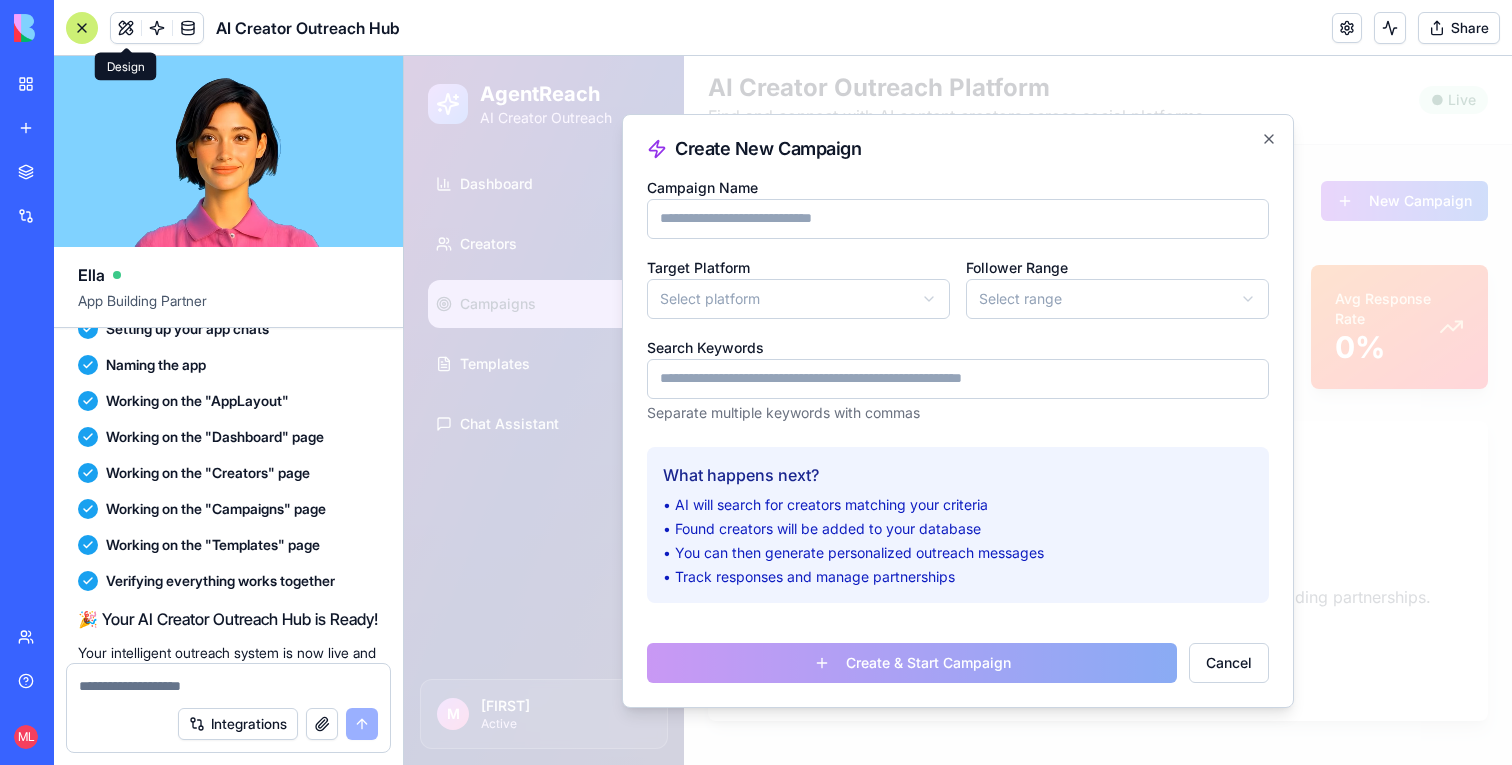 click on "Campaign Name" at bounding box center [958, 219] 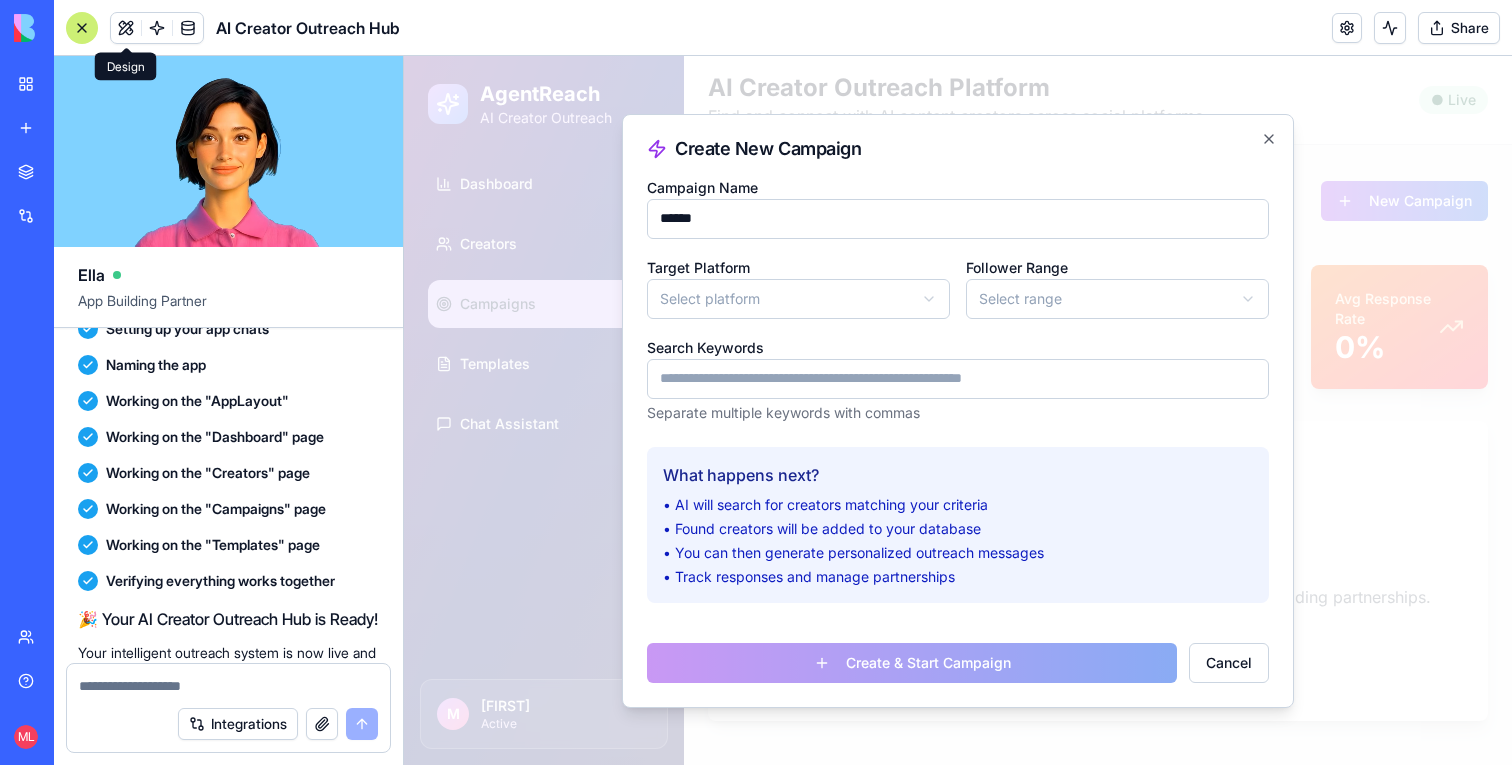 type on "*" 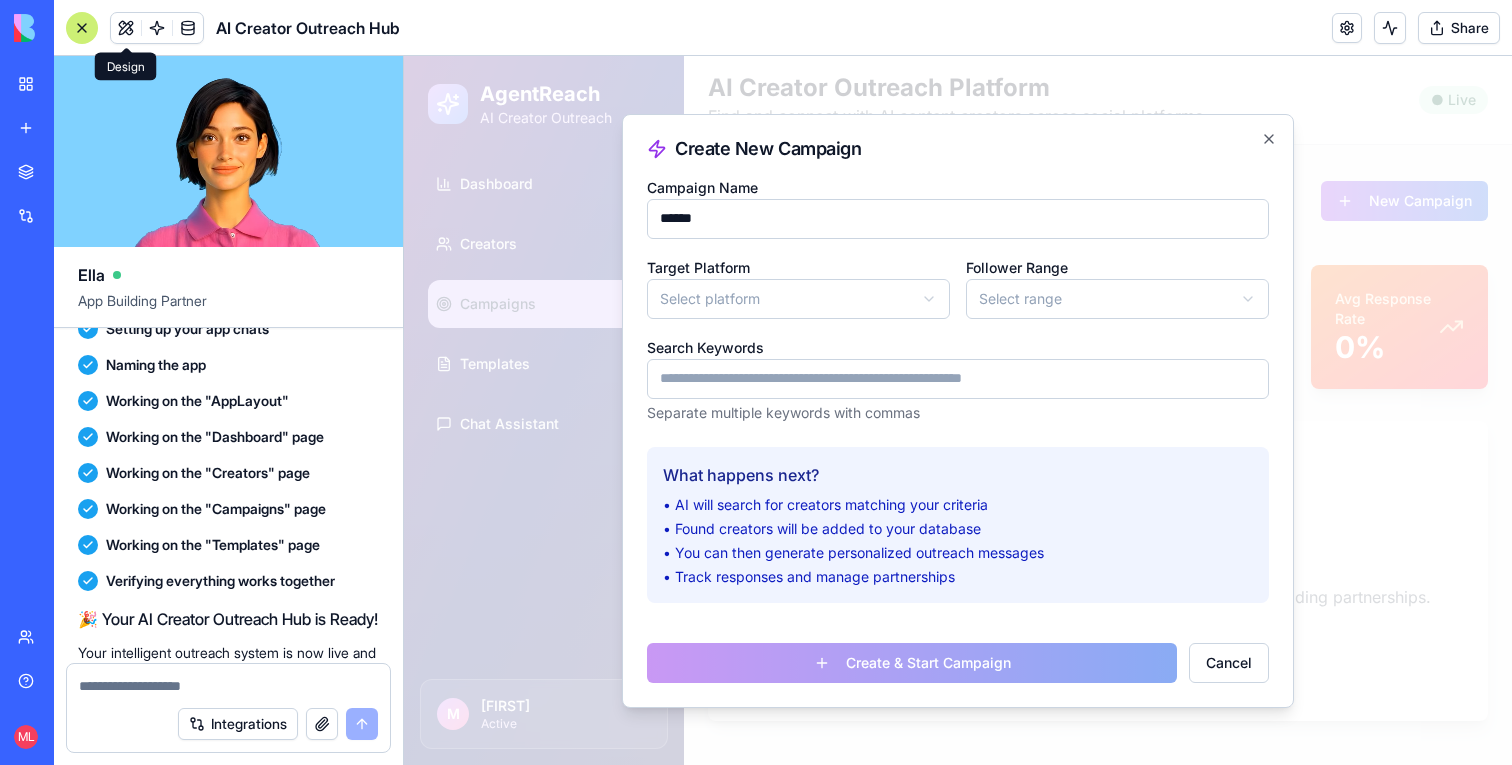 type on "******" 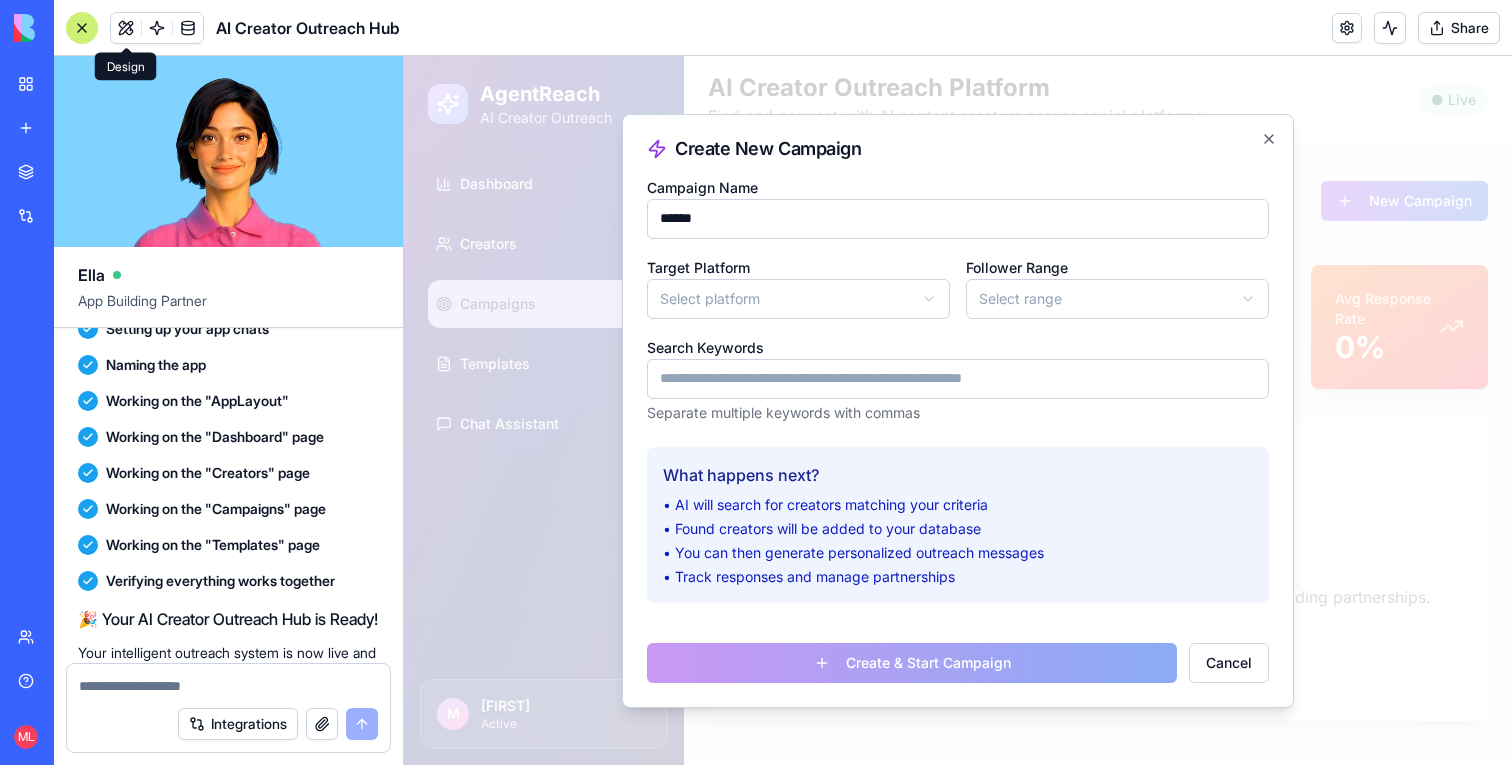 click on "**********" at bounding box center [958, 299] 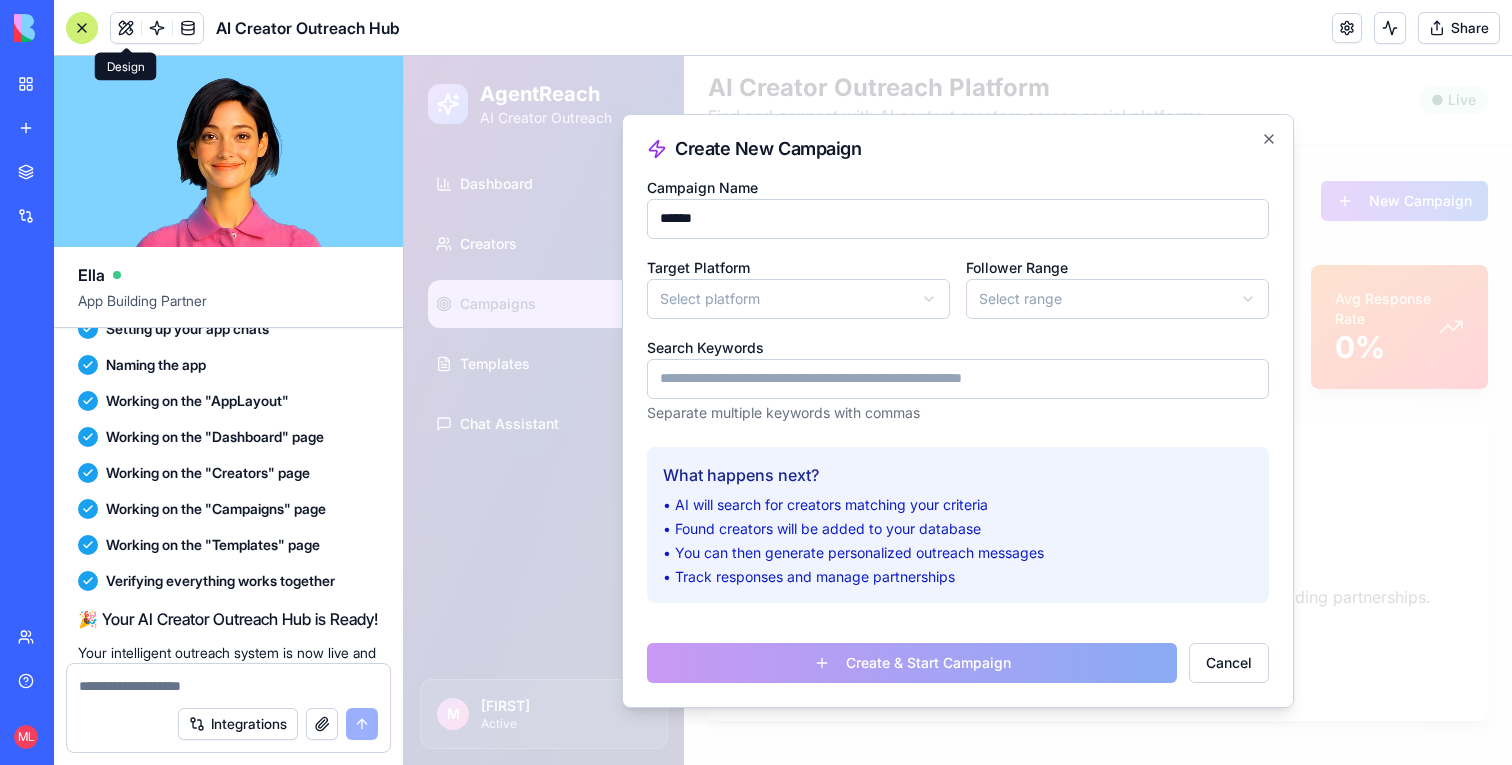 click on "**********" at bounding box center (958, 410) 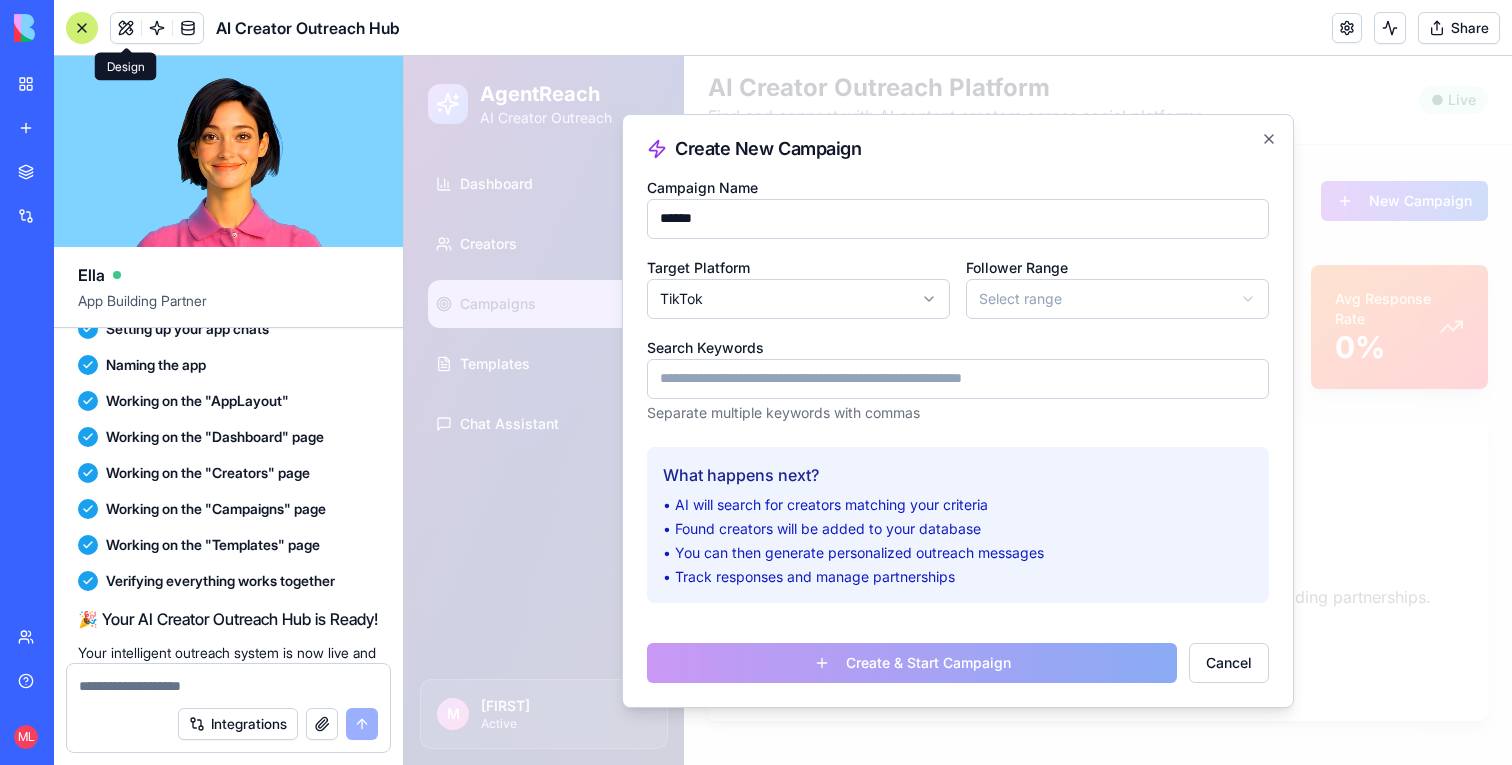 click on "**********" at bounding box center [958, 299] 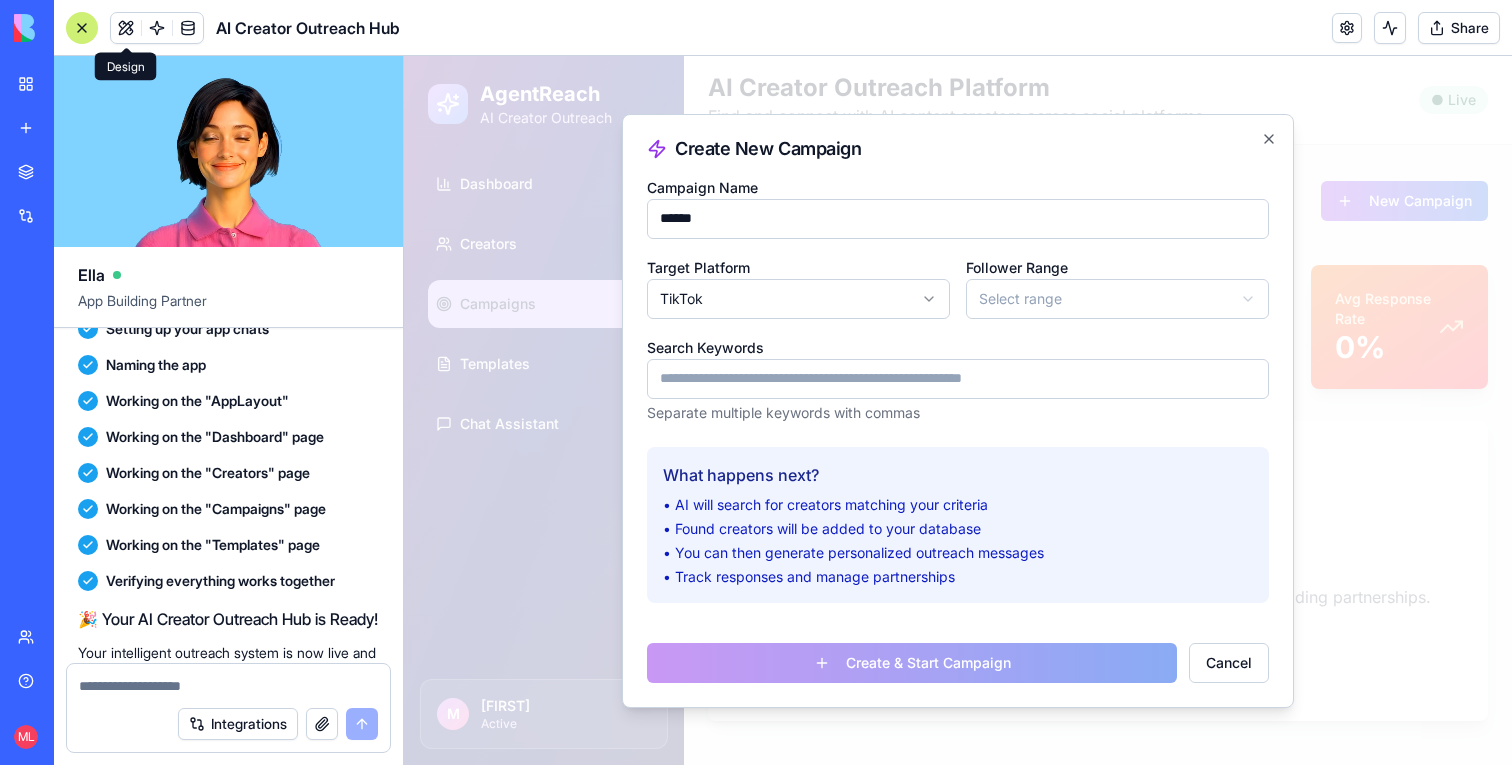 click on "**********" at bounding box center (958, 410) 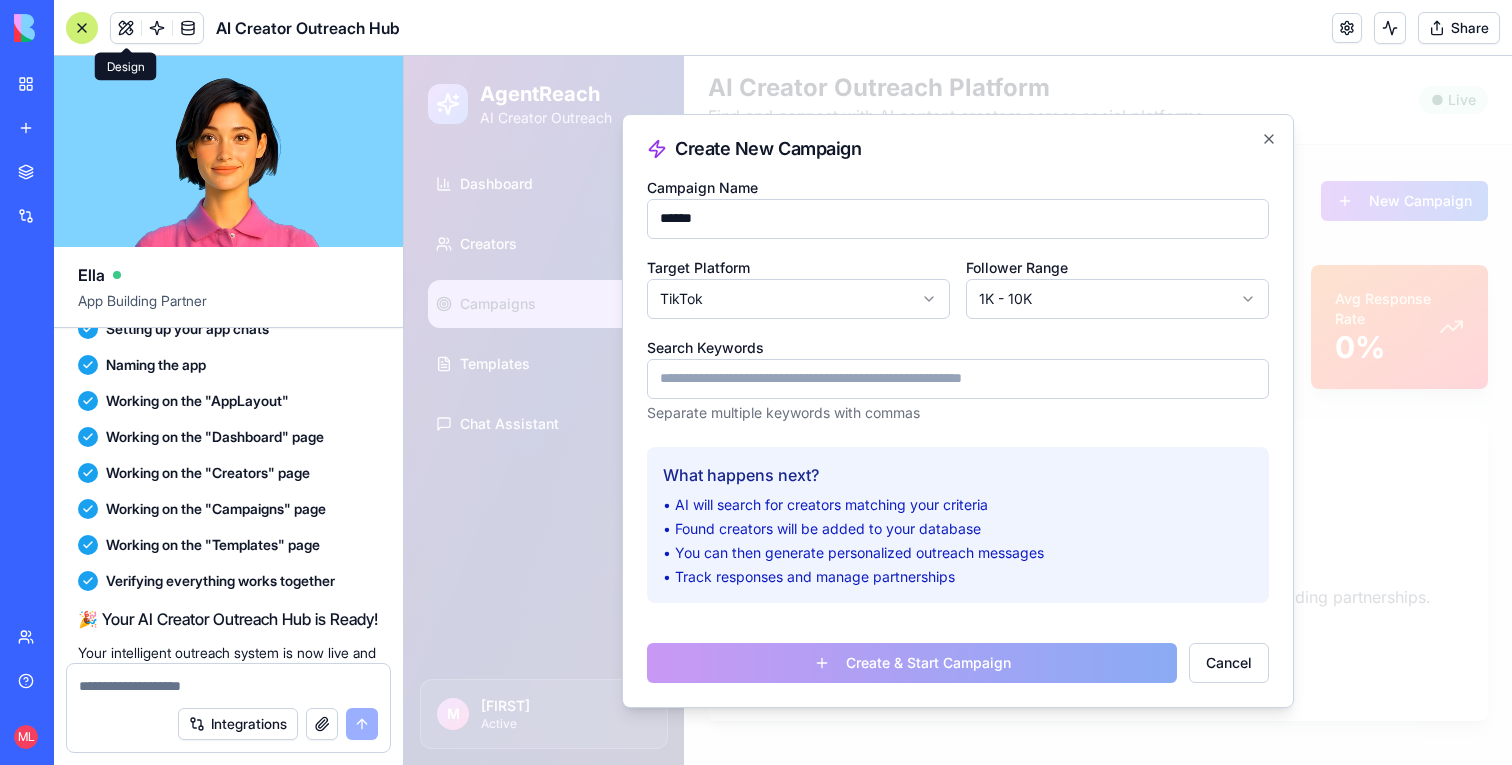 click on "Search Keywords" at bounding box center [958, 379] 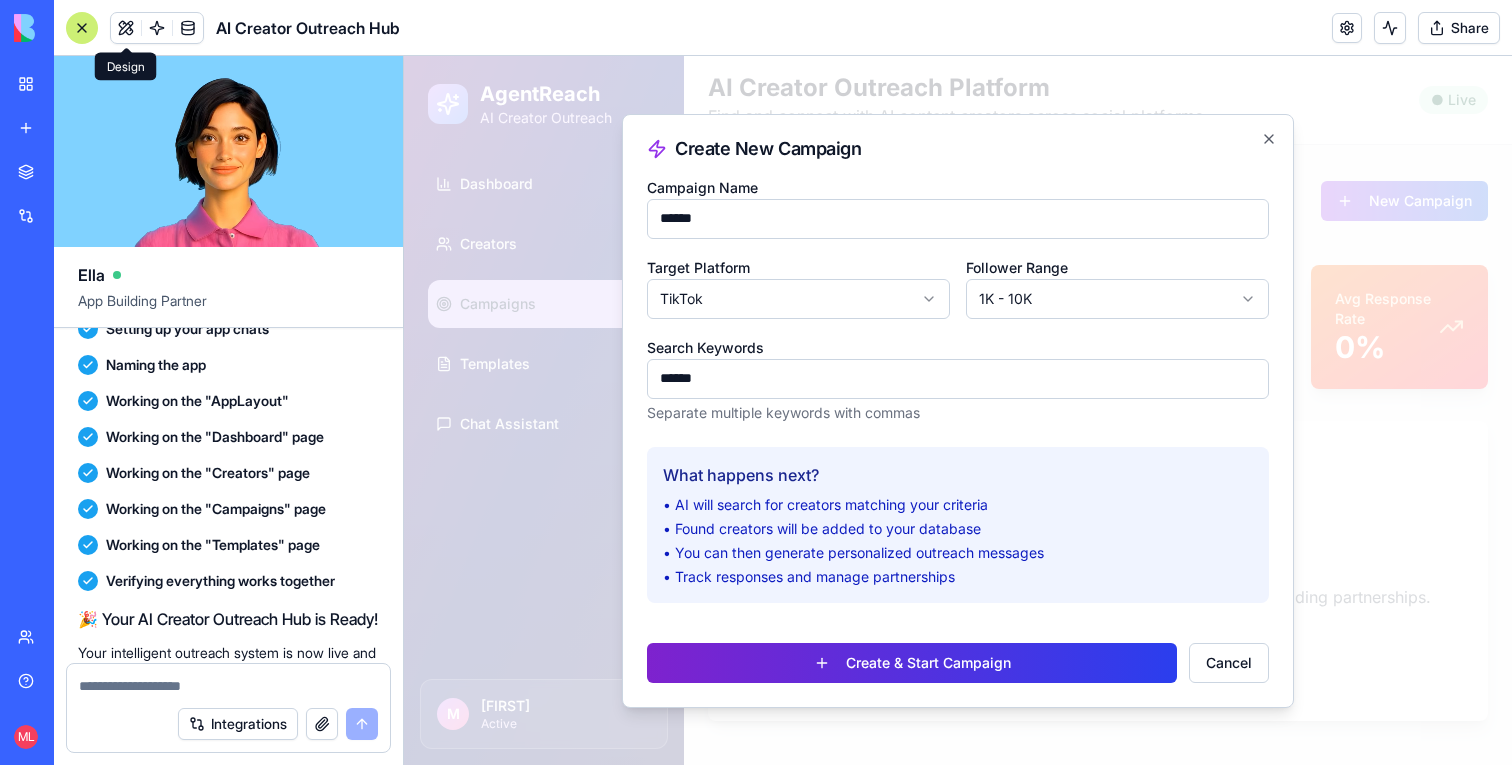 type on "******" 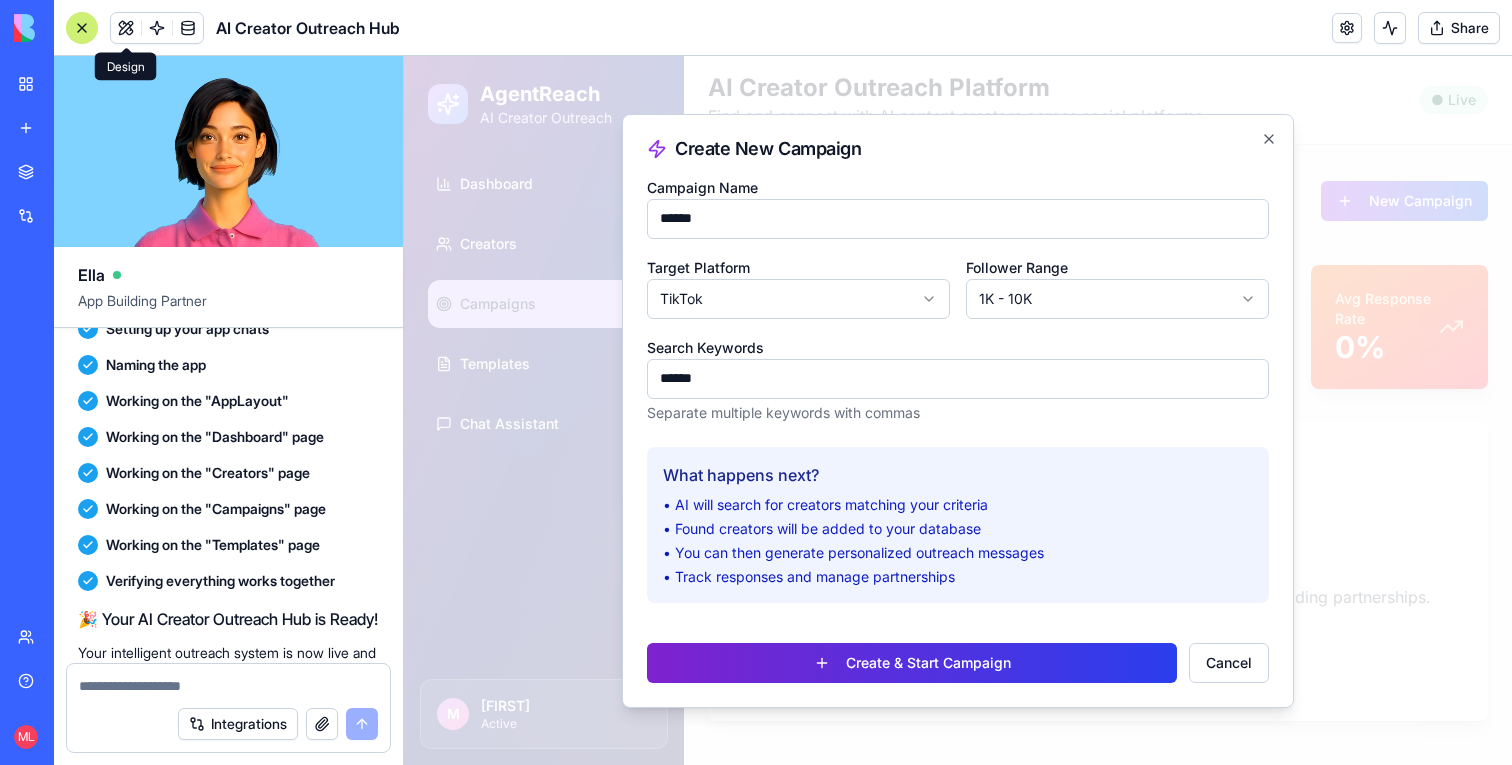 click on "Create & Start Campaign" at bounding box center (912, 663) 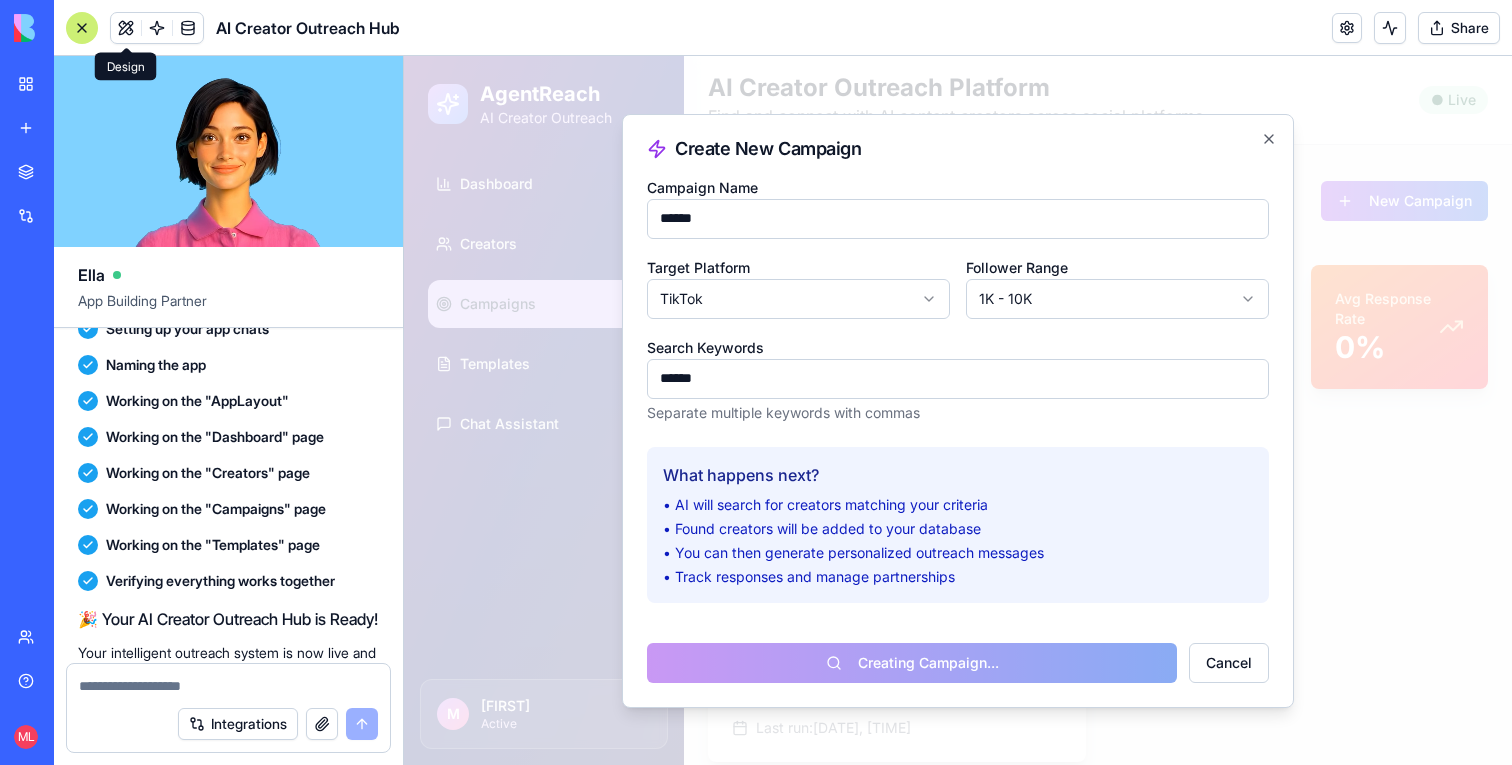 select 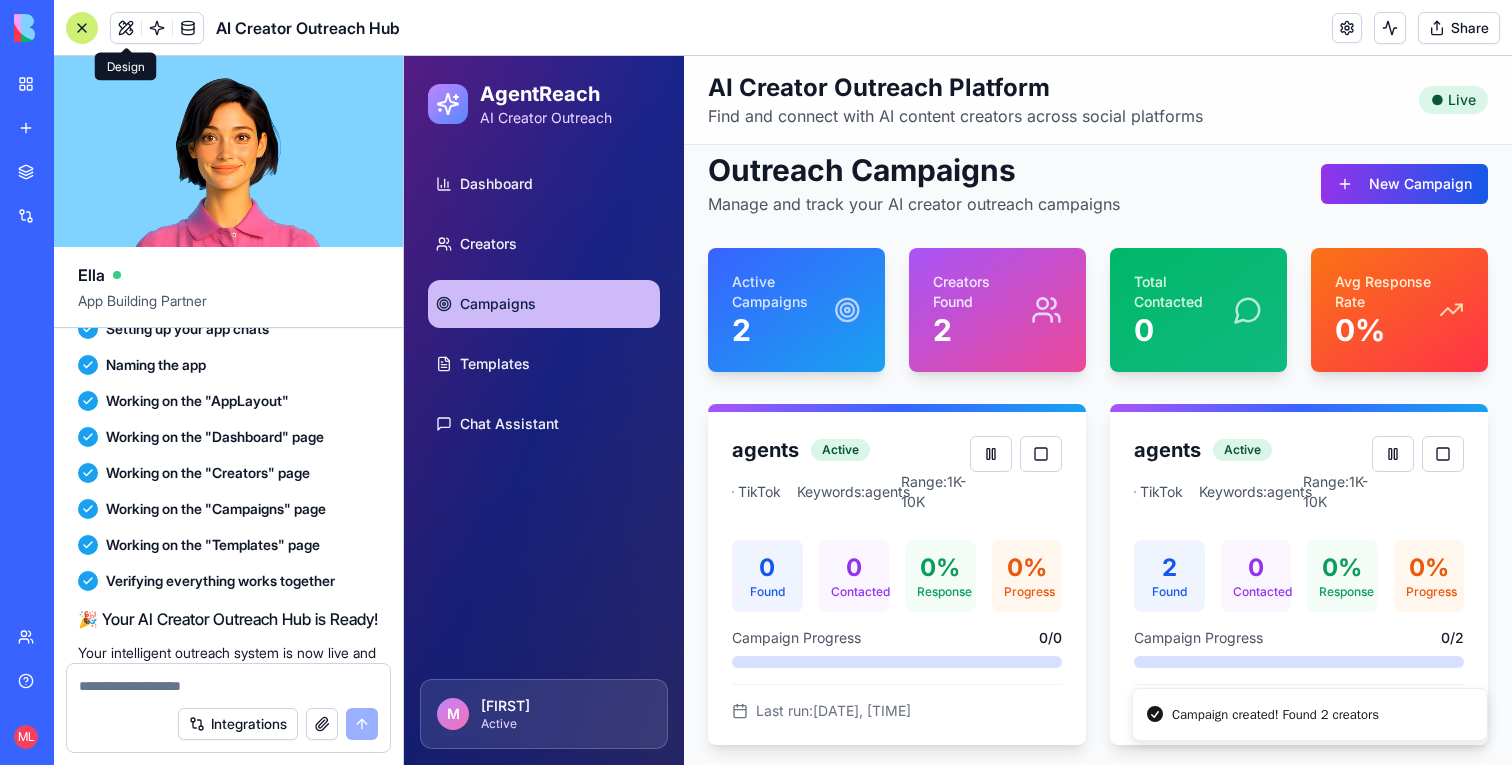 scroll, scrollTop: 21, scrollLeft: 0, axis: vertical 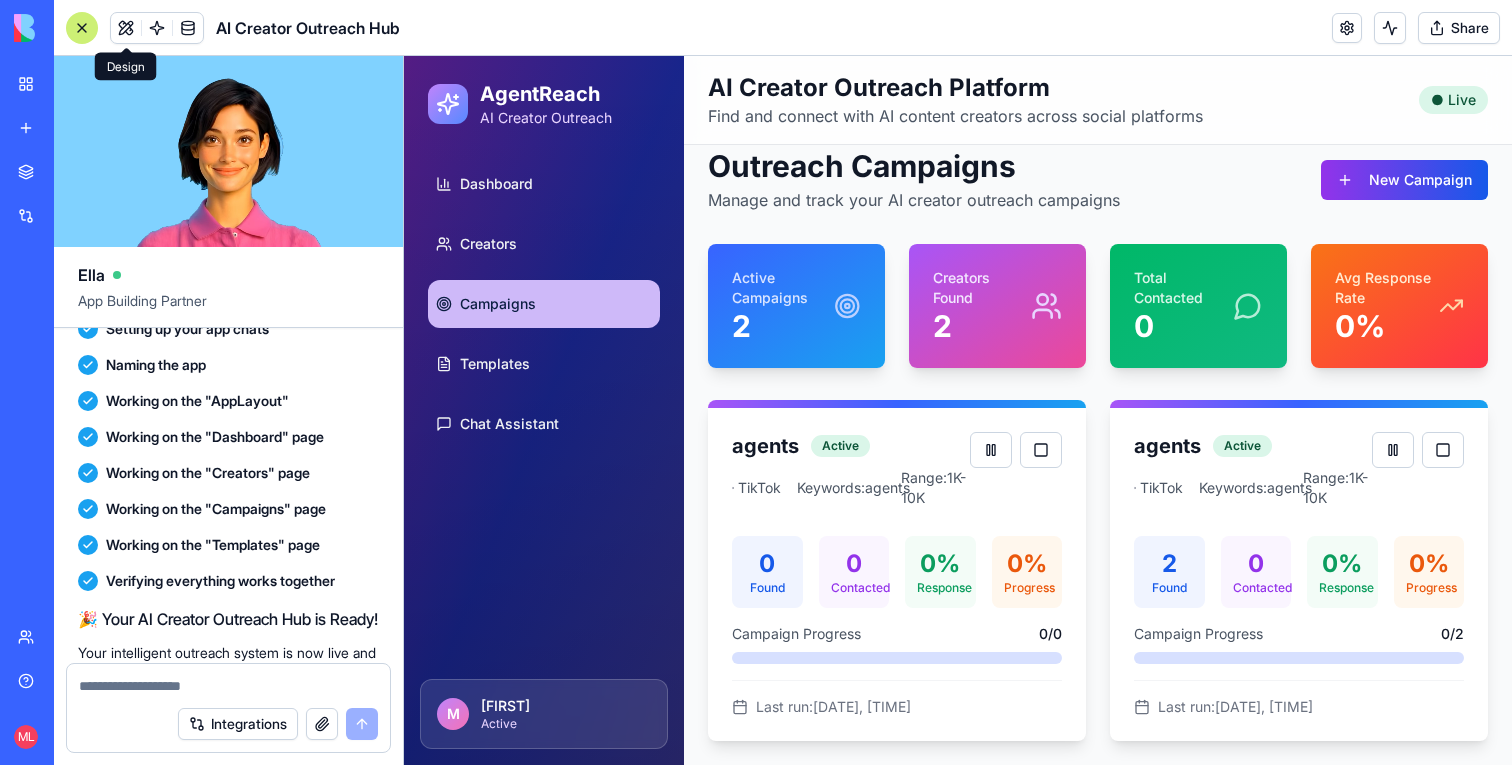 click on "Dashboard Creators Campaigns Templates Chat Assistant" at bounding box center [544, 304] 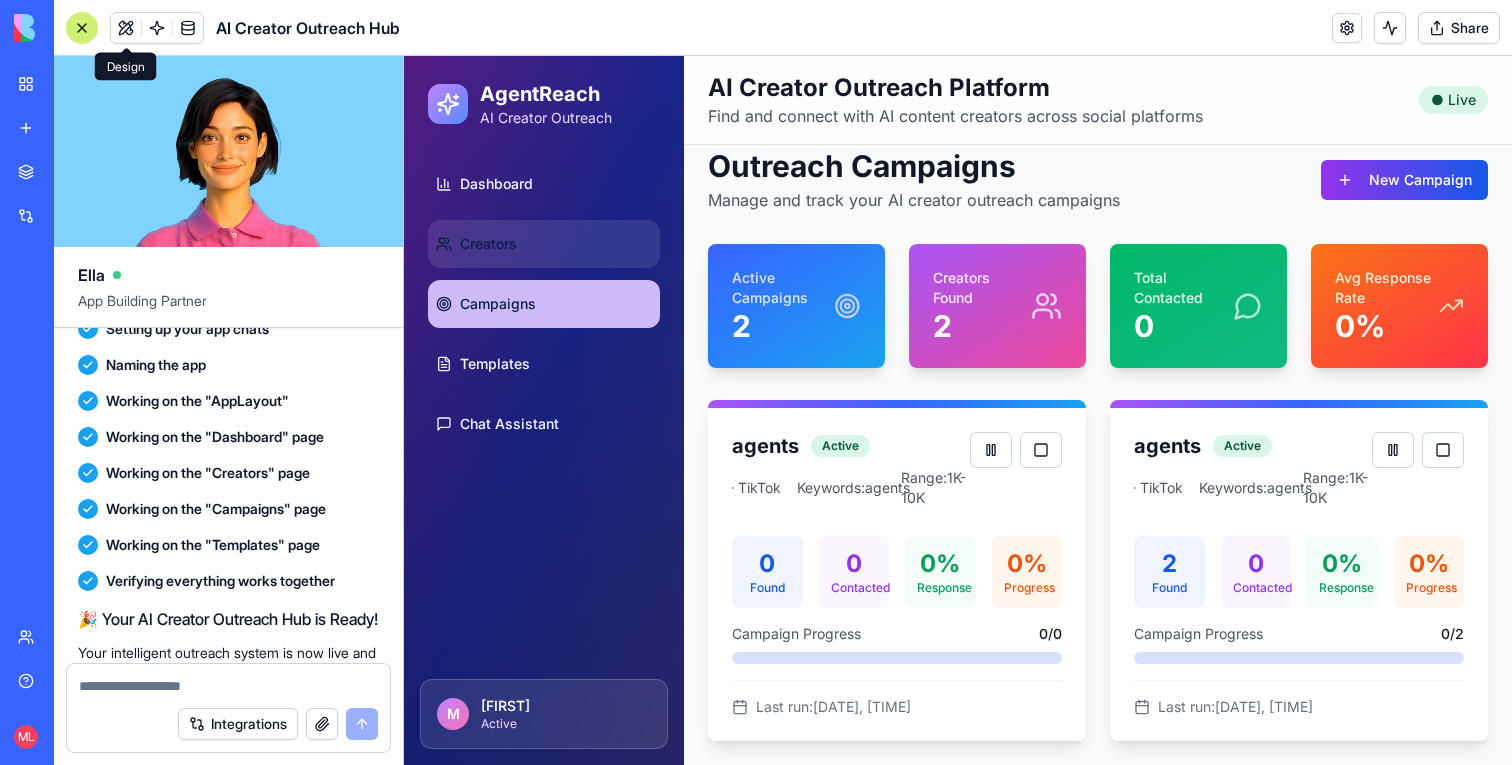 click on "Creators" at bounding box center (544, 244) 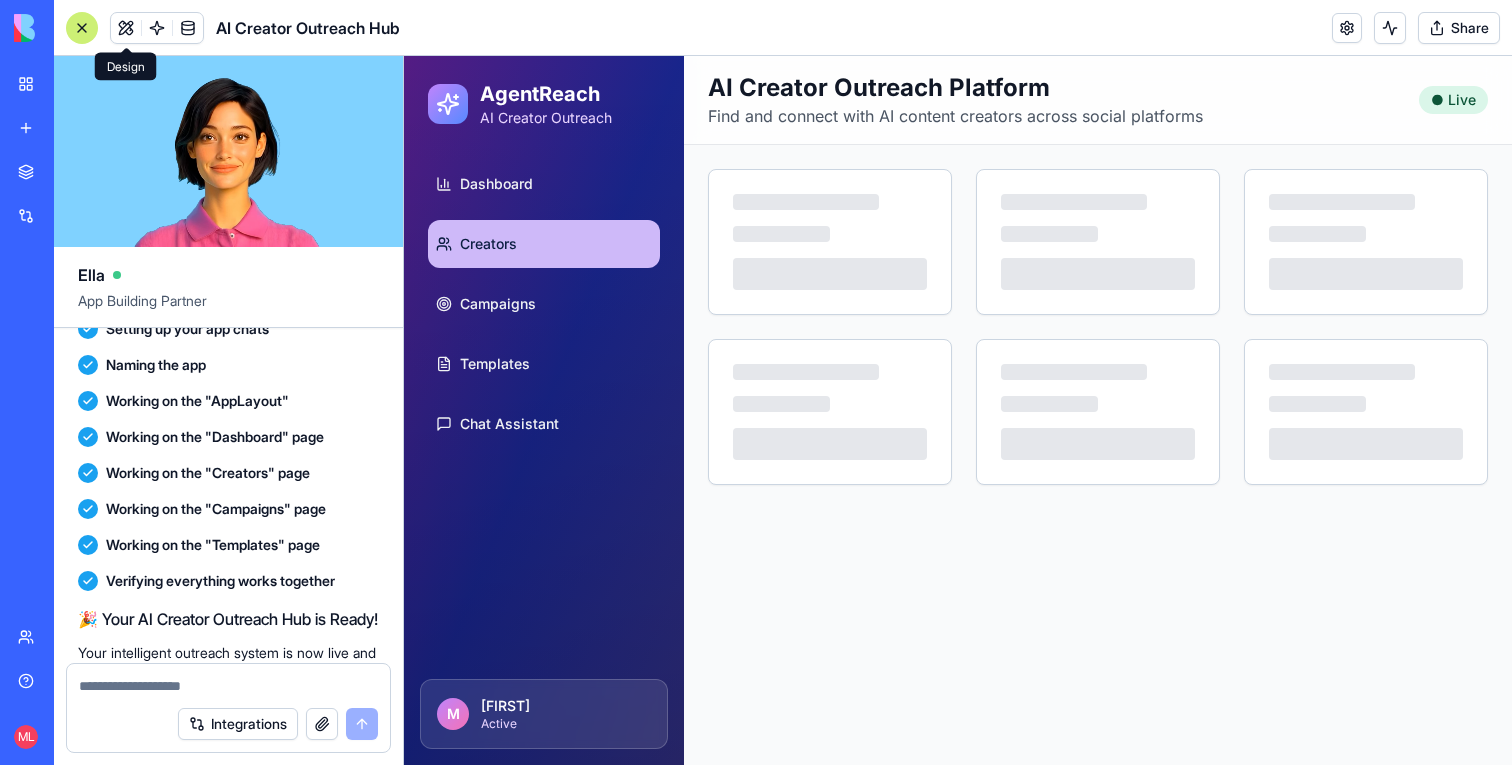 scroll, scrollTop: 0, scrollLeft: 0, axis: both 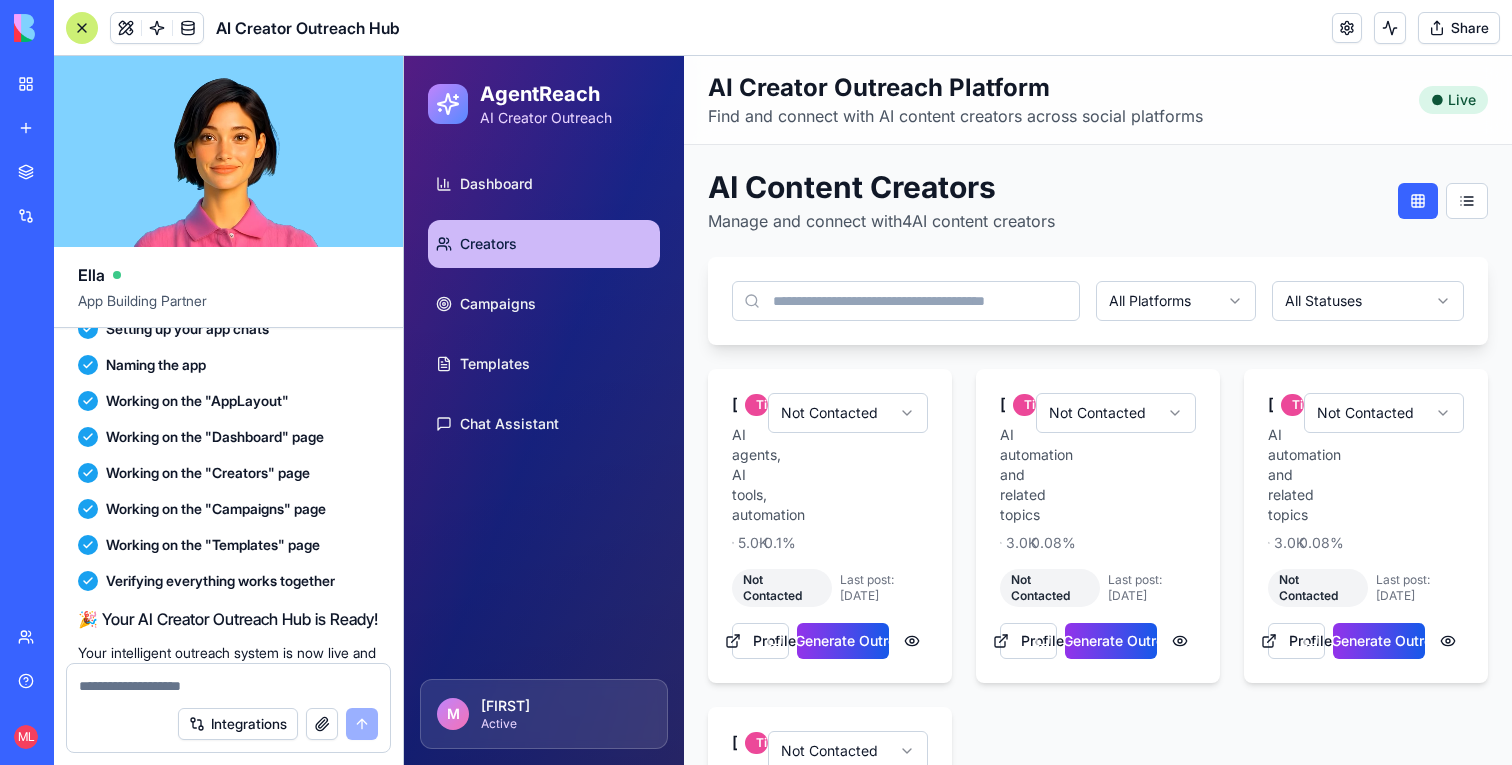 click at bounding box center [82, 28] 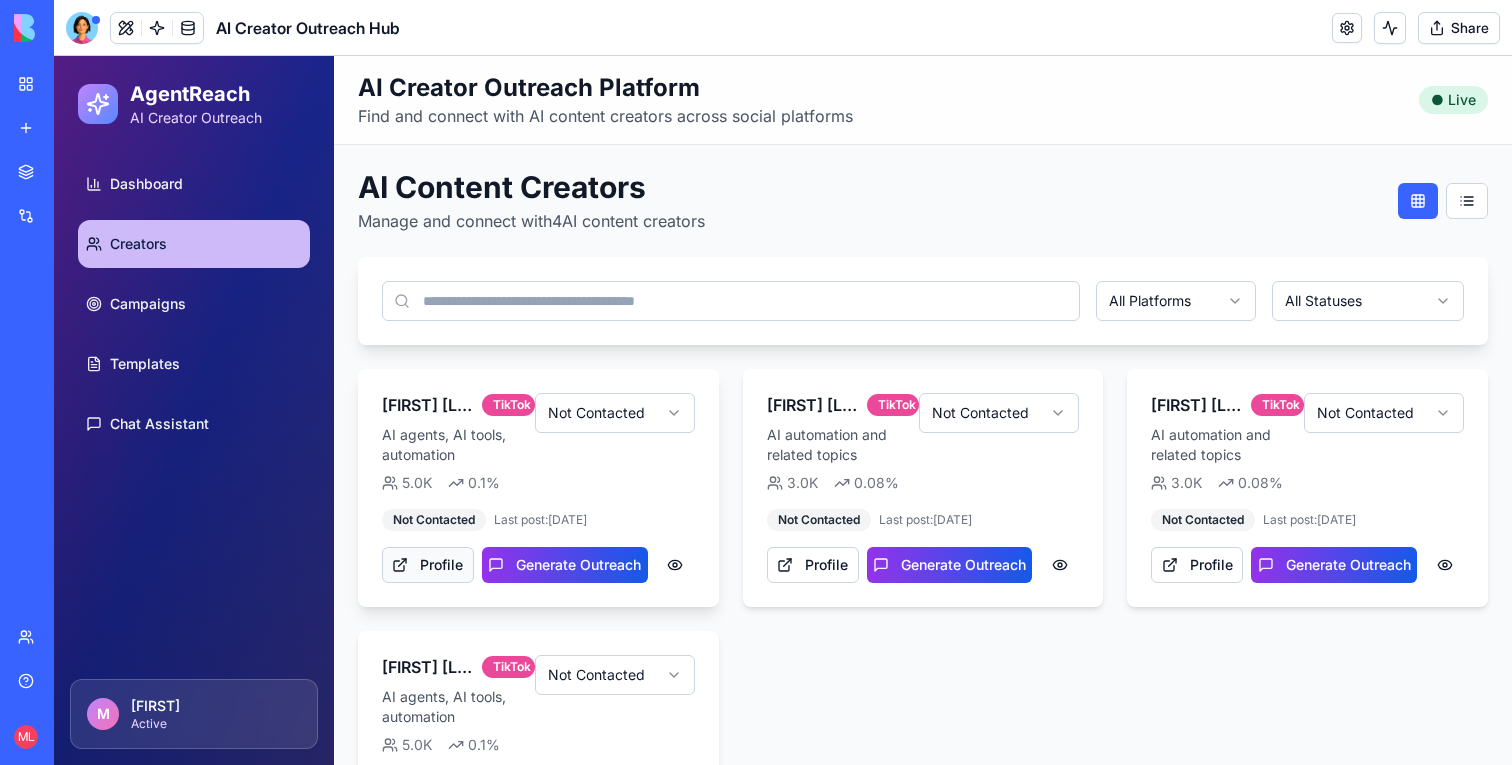 click on "Profile" at bounding box center (428, 565) 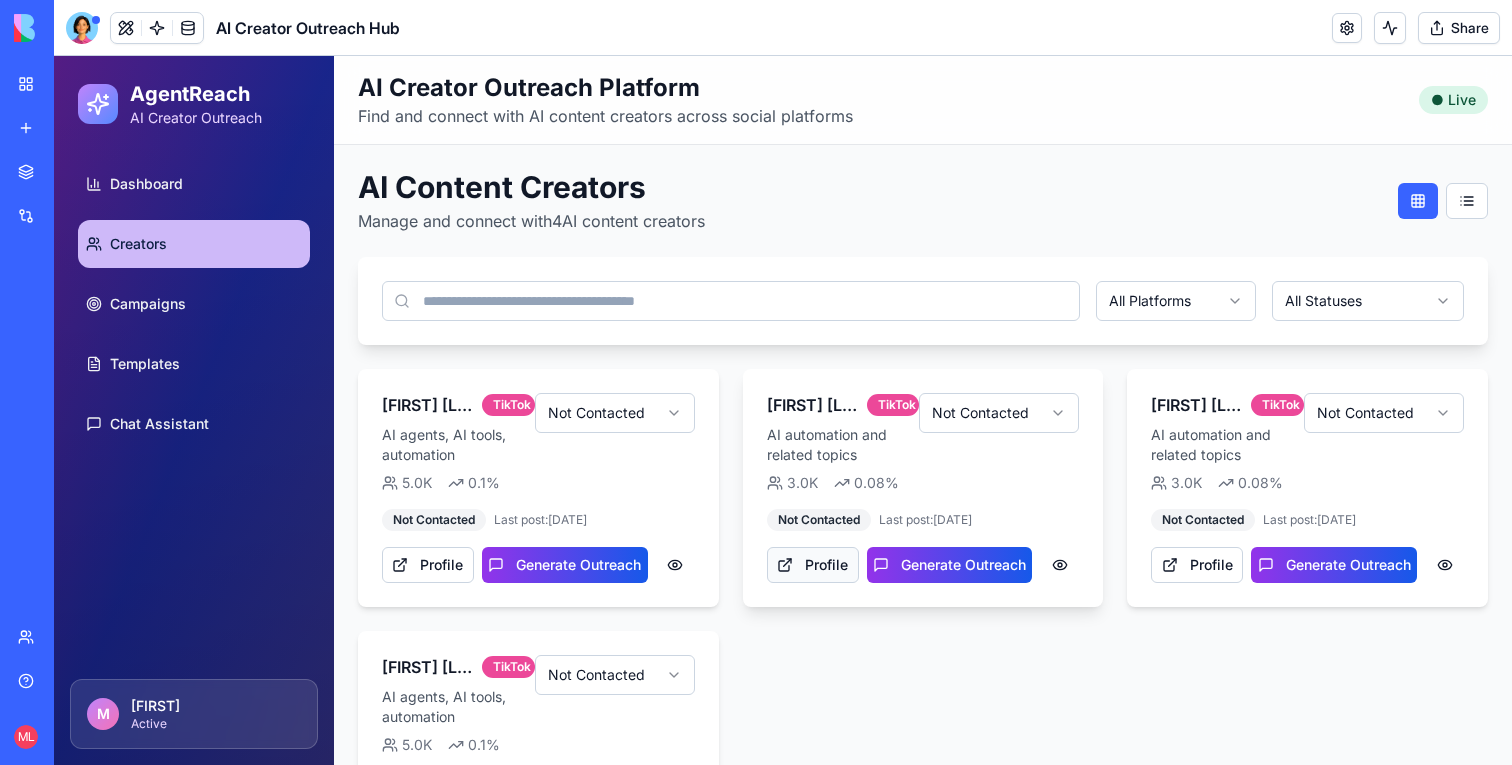 click on "Profile" at bounding box center (813, 565) 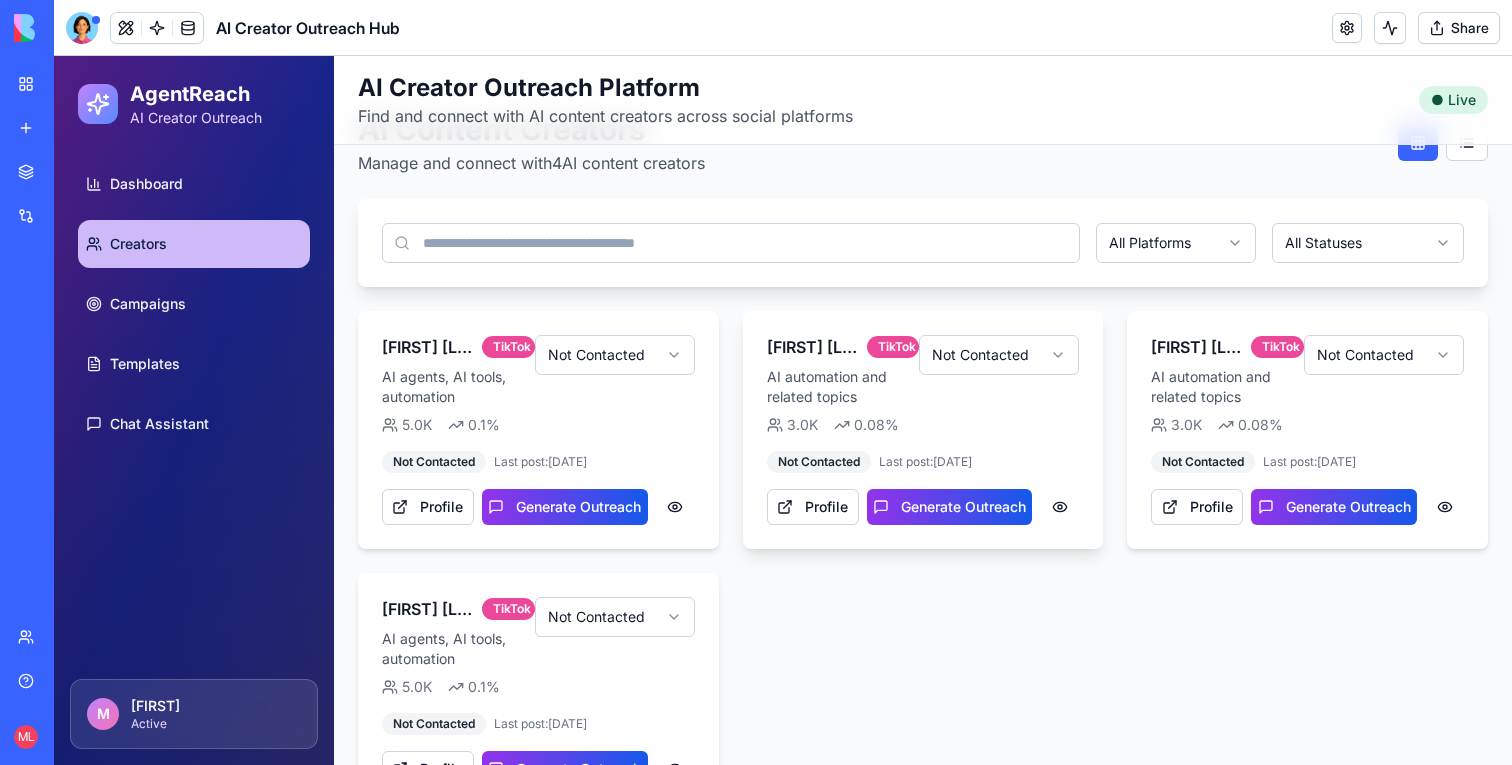 scroll, scrollTop: 128, scrollLeft: 0, axis: vertical 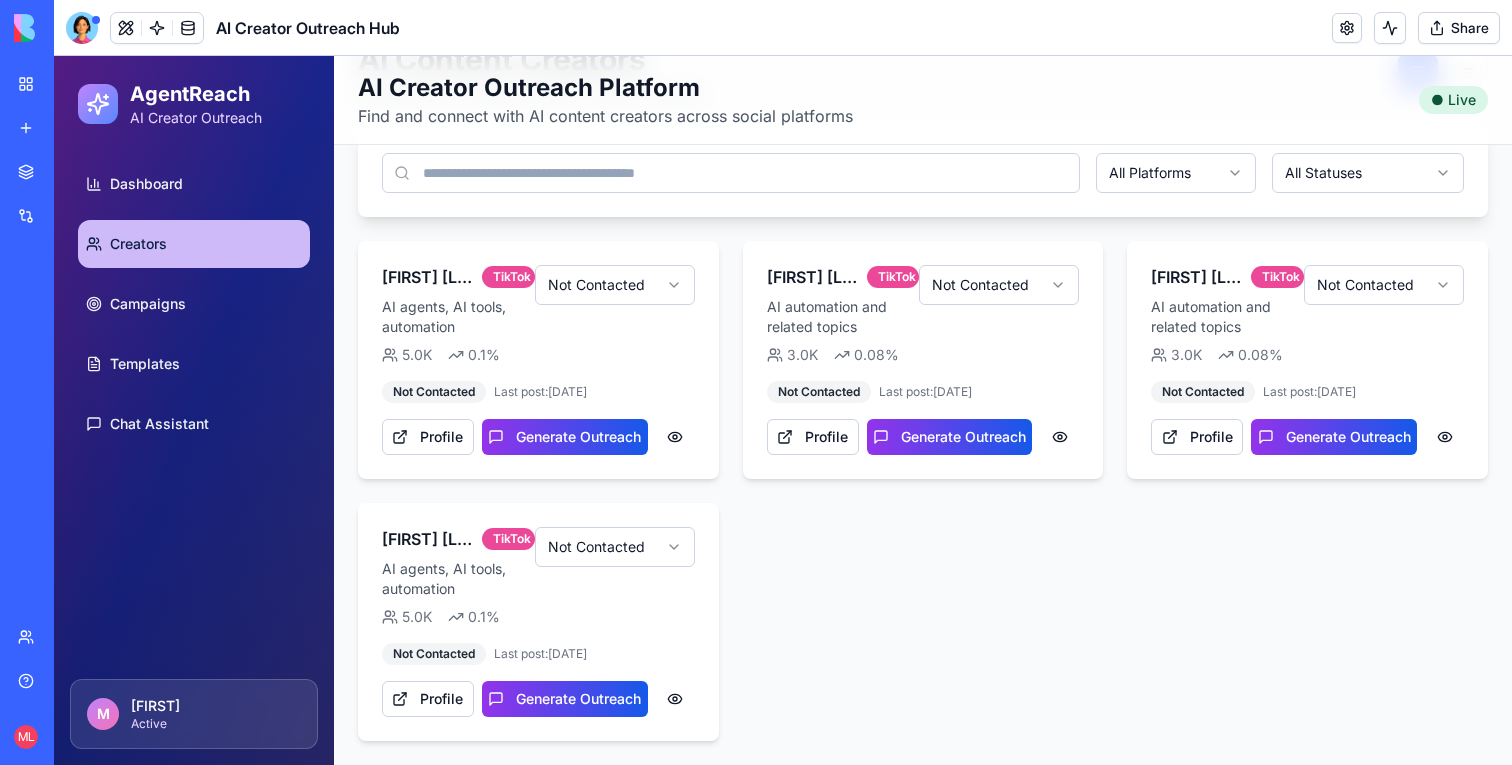 click on "Dashboard Creators Campaigns Templates Chat Assistant" at bounding box center [194, 304] 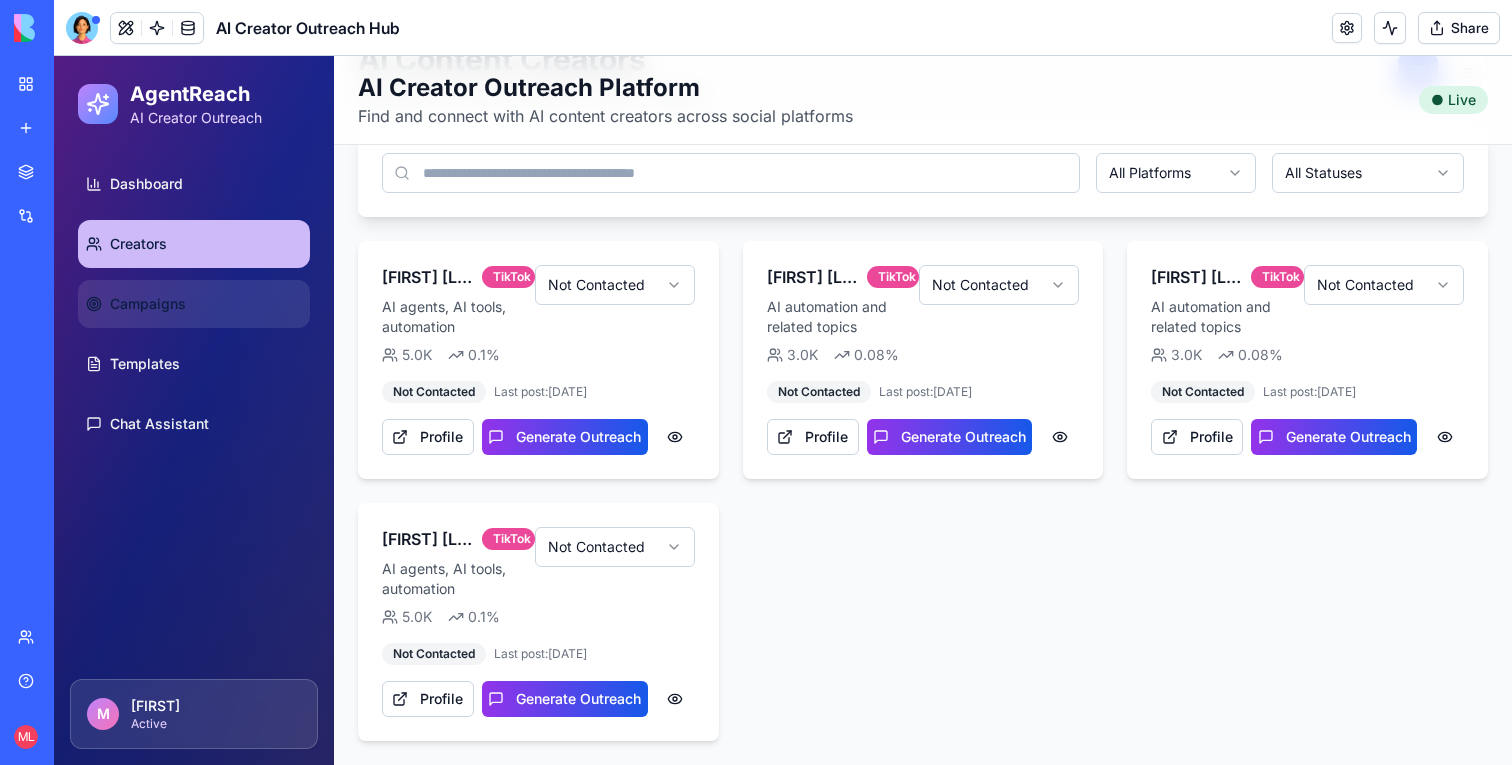 click on "Campaigns" at bounding box center [194, 304] 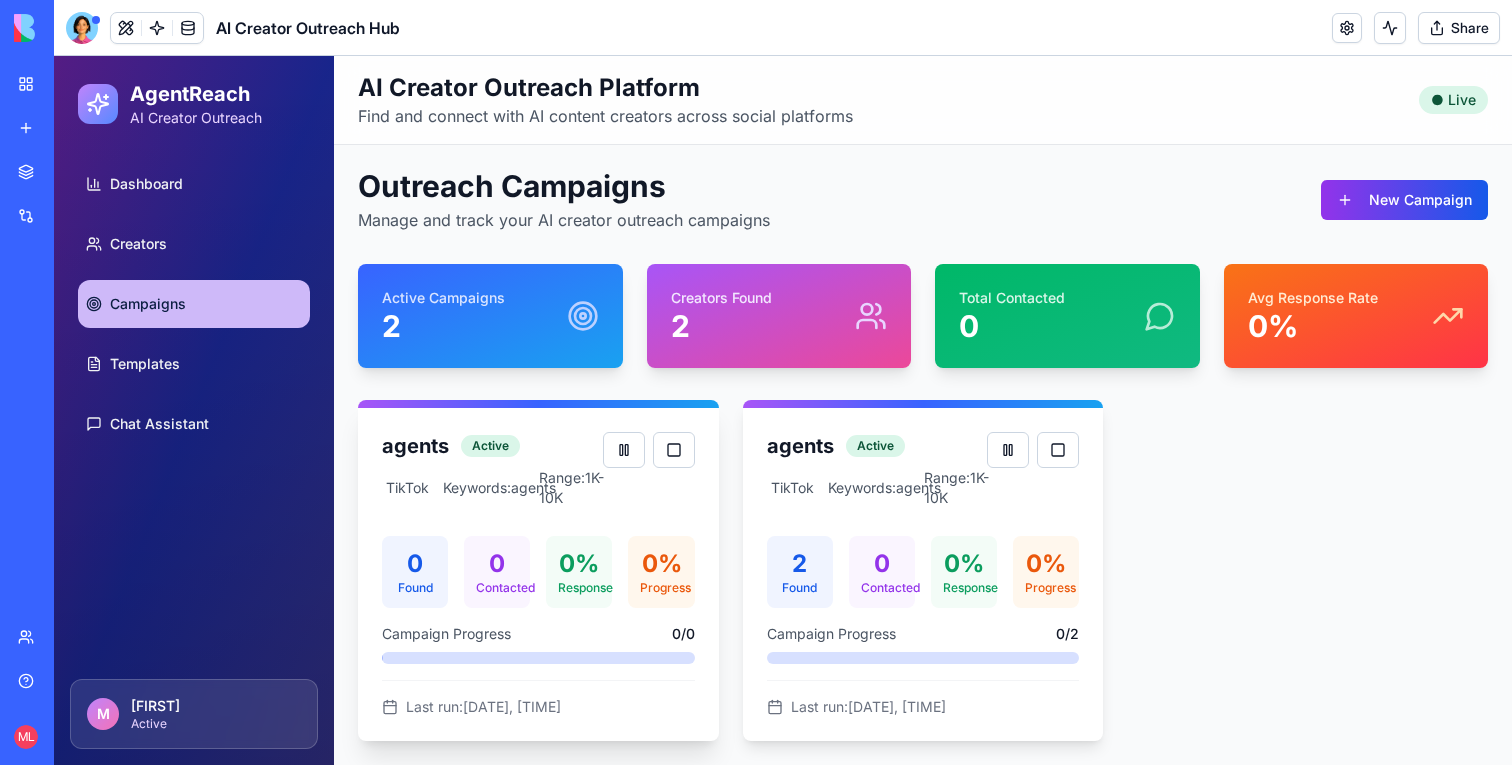 scroll, scrollTop: 0, scrollLeft: 0, axis: both 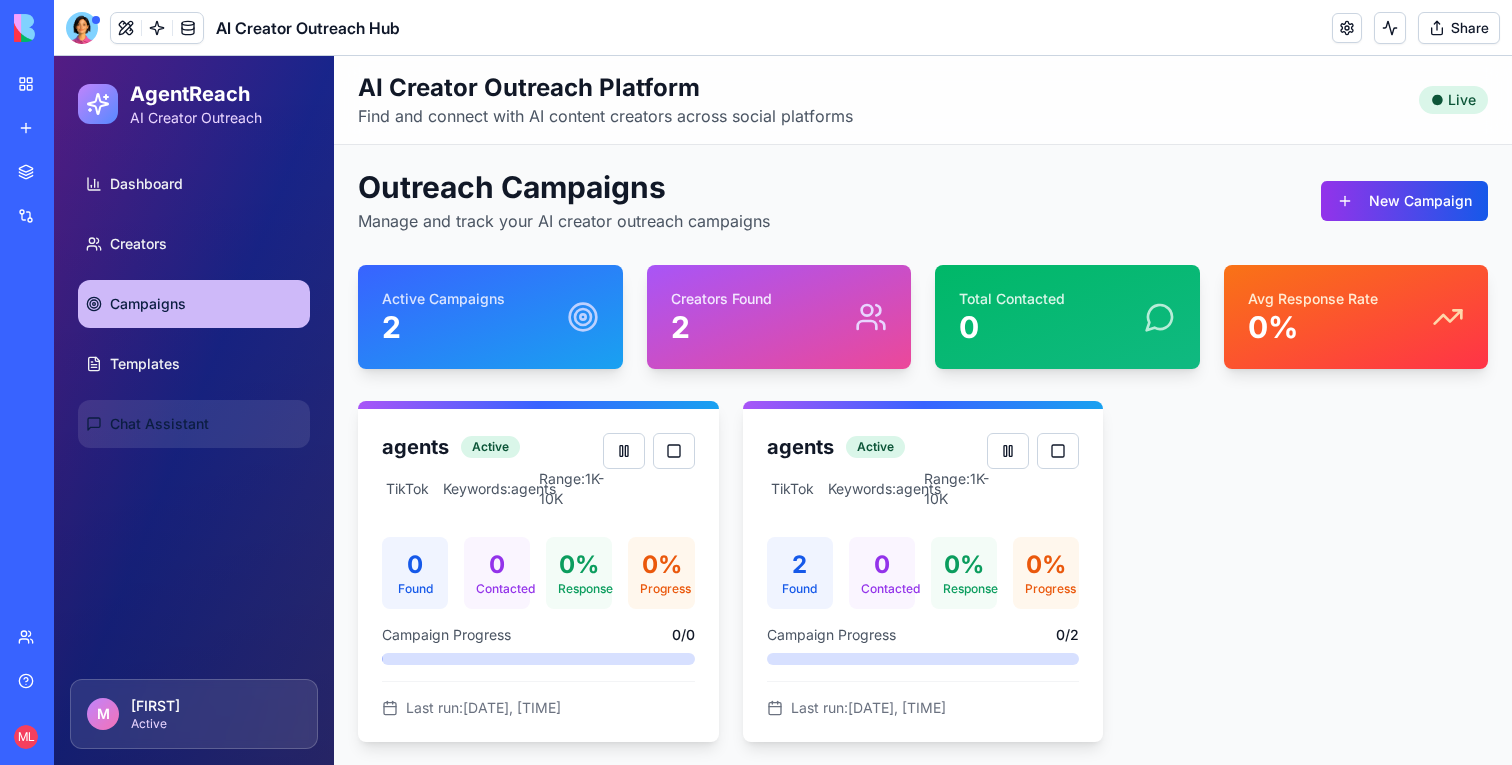click on "Chat Assistant" at bounding box center [194, 424] 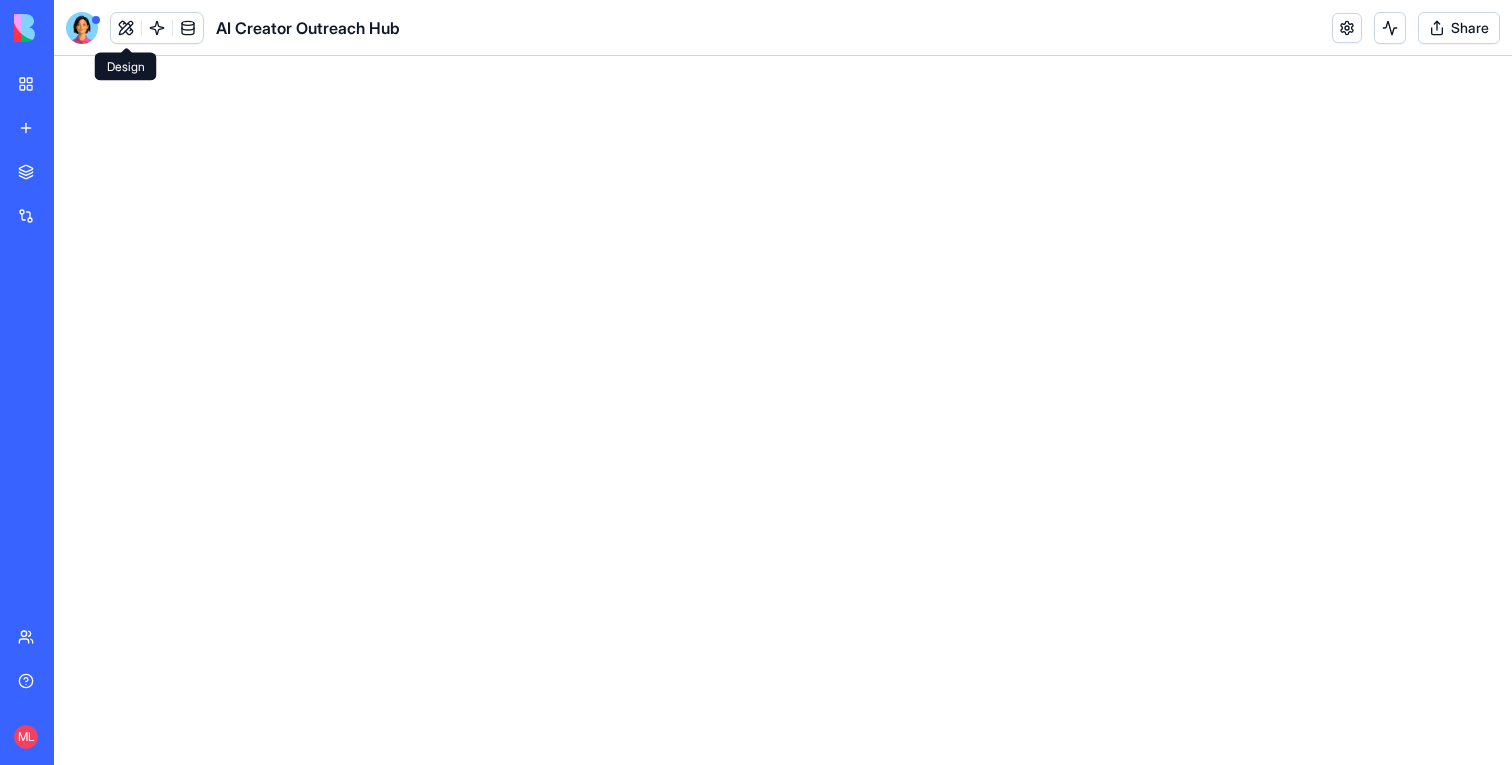 click at bounding box center [126, 28] 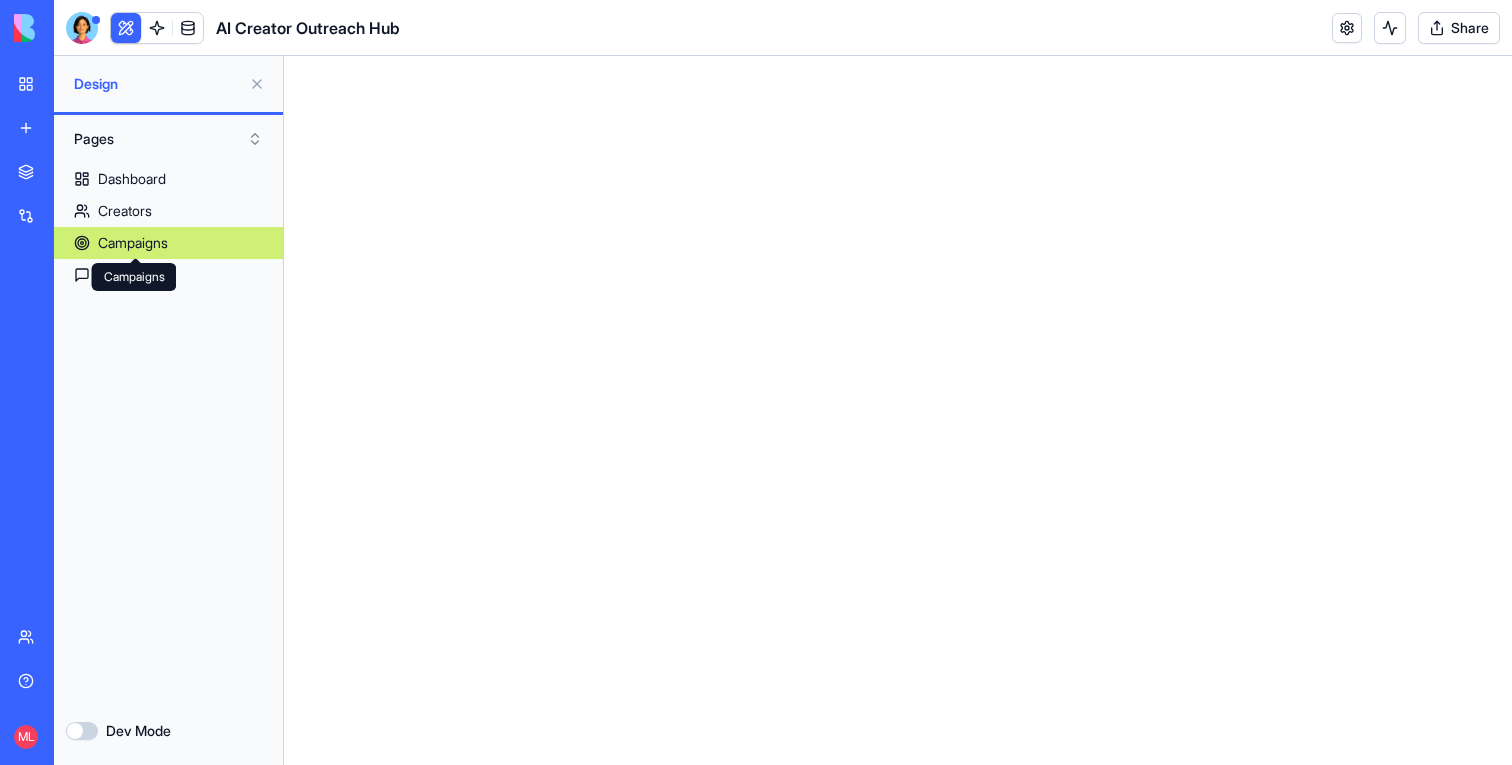 click on "Campaigns" at bounding box center (133, 243) 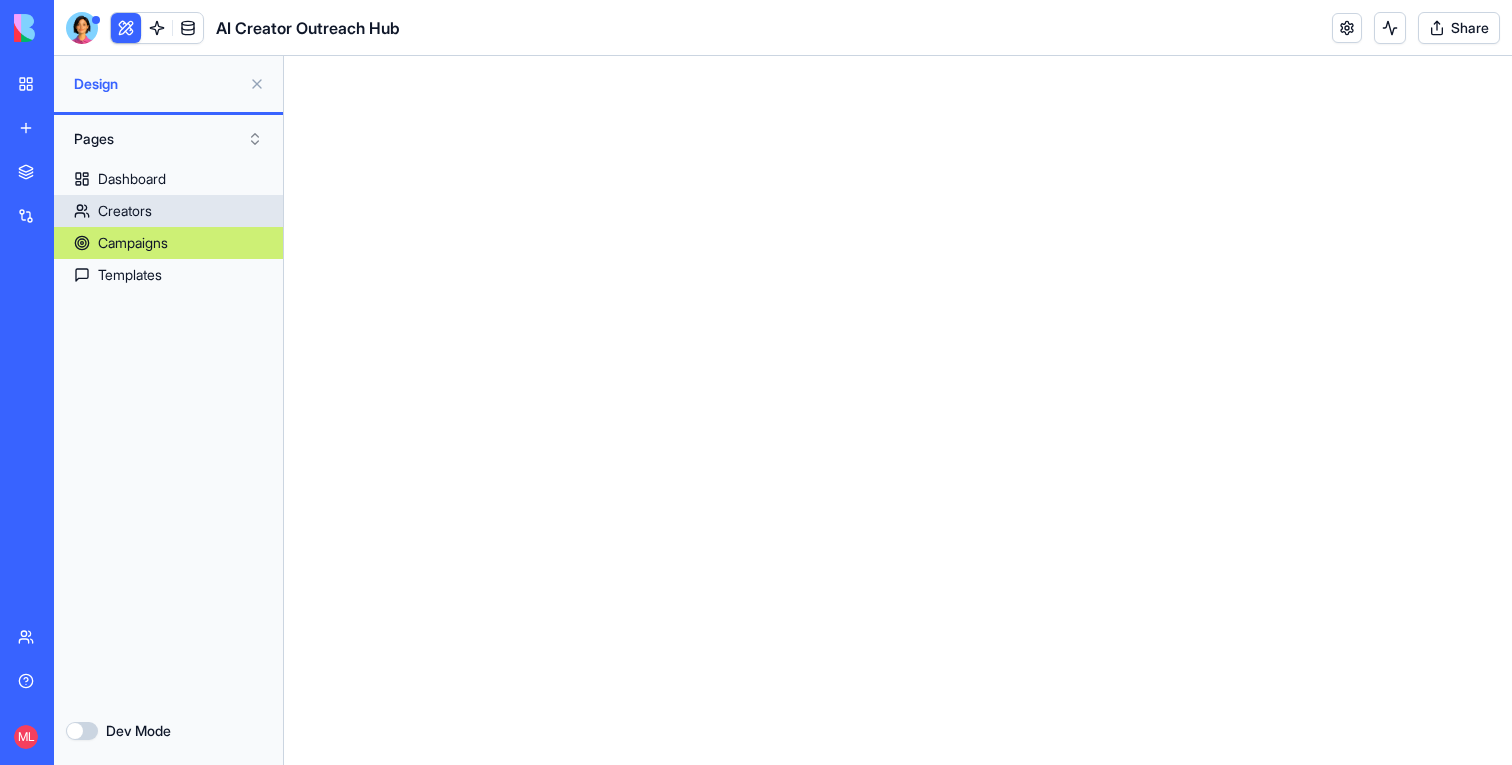 click on "Creators" at bounding box center (168, 211) 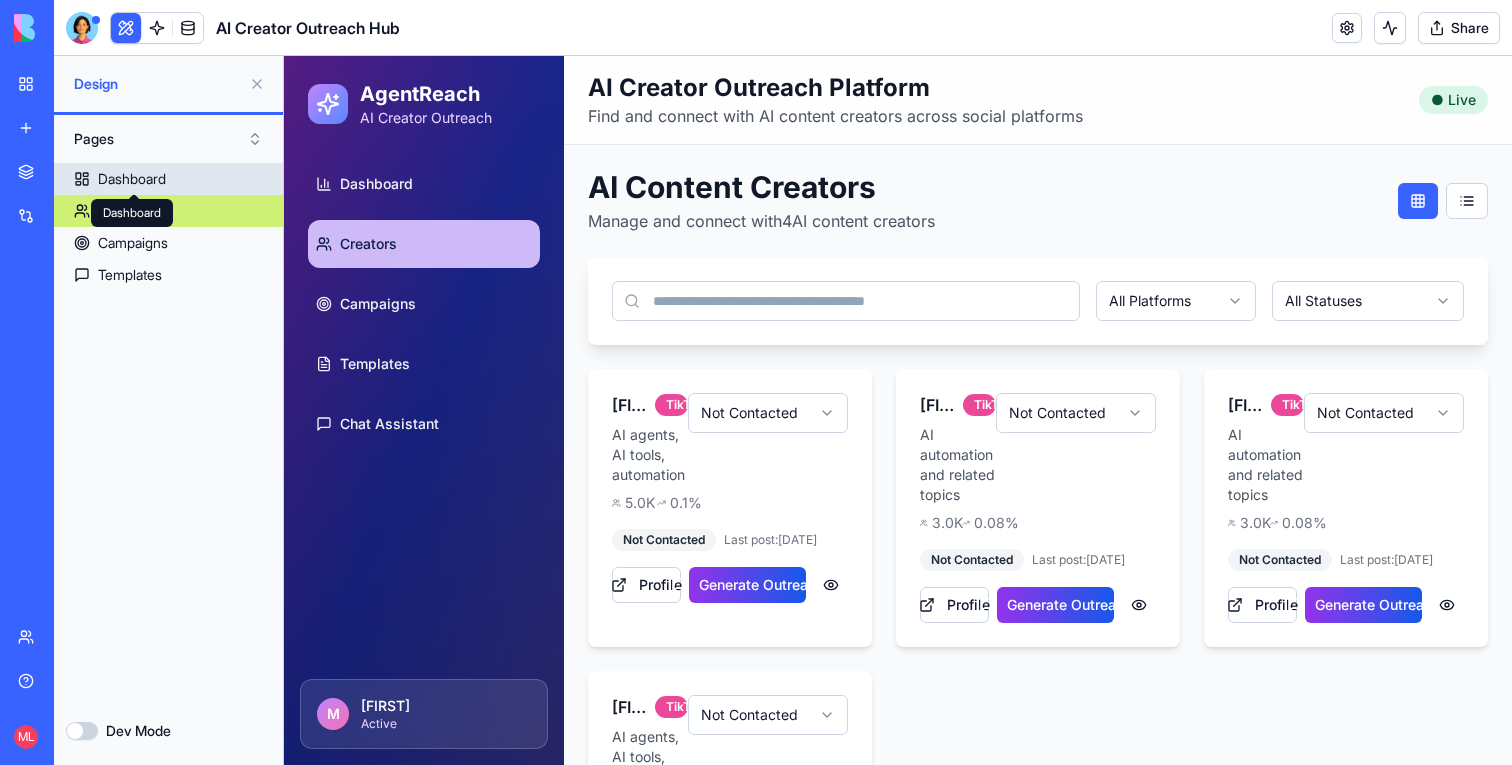 click on "Dashboard" at bounding box center [132, 179] 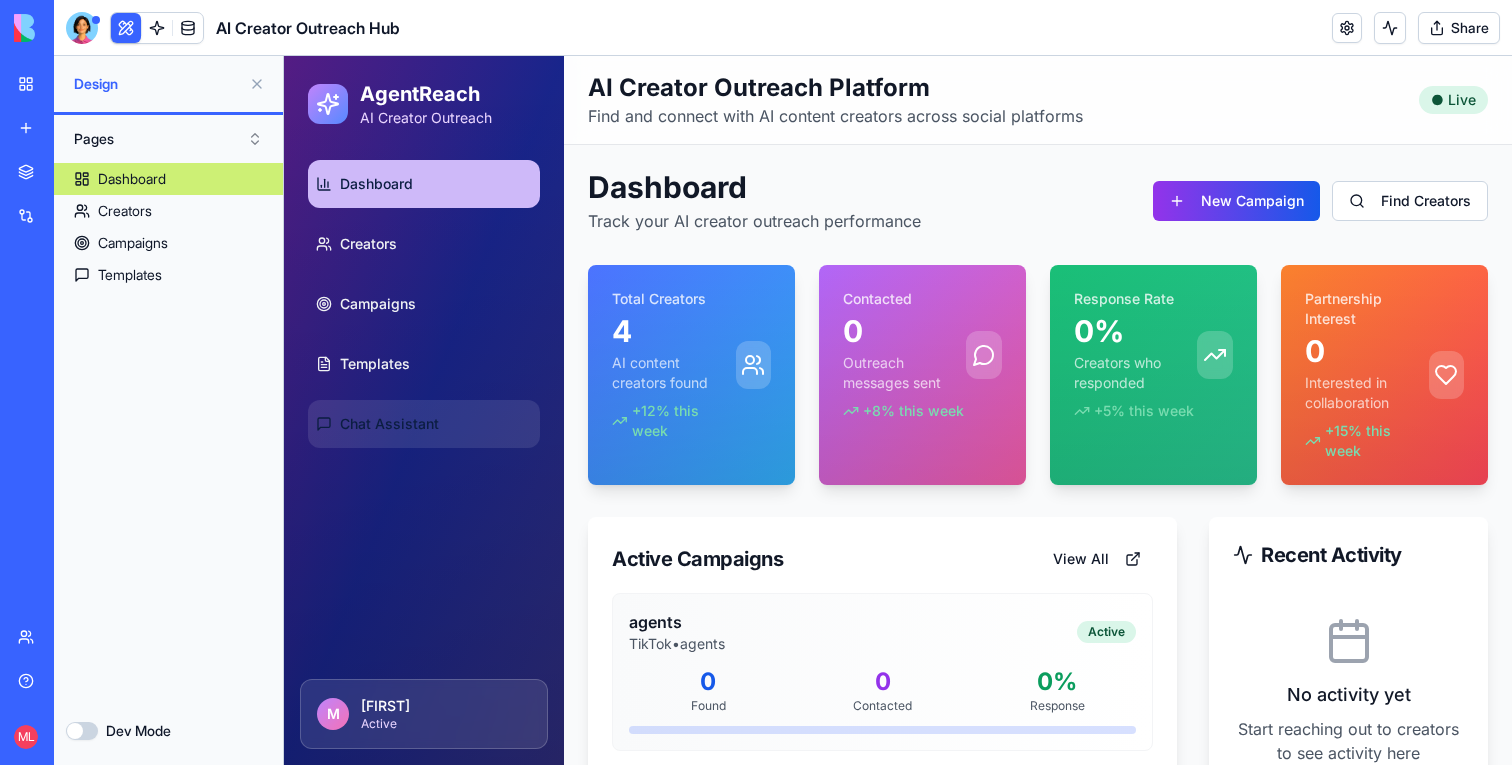 click on "Chat Assistant" at bounding box center (389, 424) 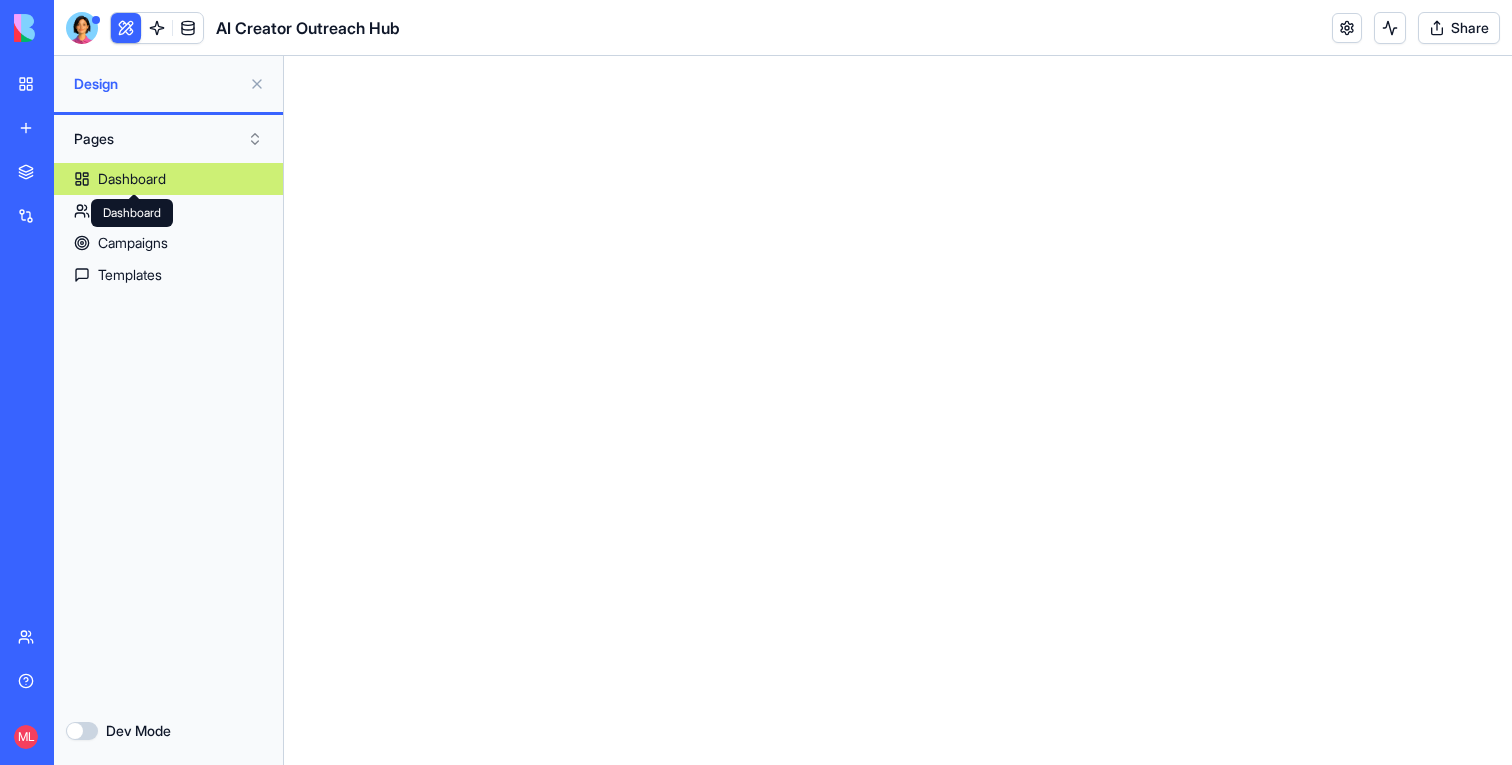 click on "Dashboard Dashboard" at bounding box center (132, 213) 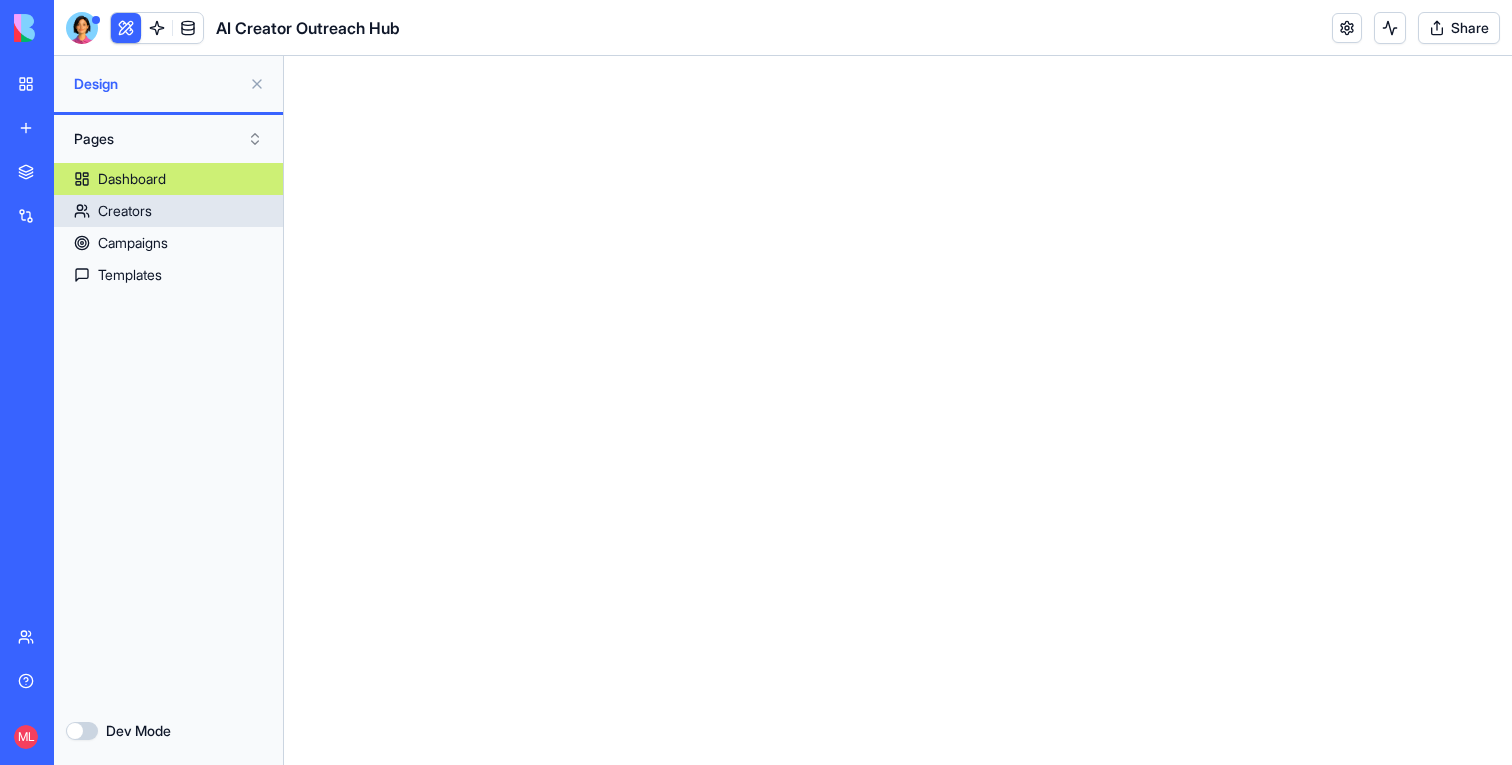 click on "Creators" at bounding box center [168, 211] 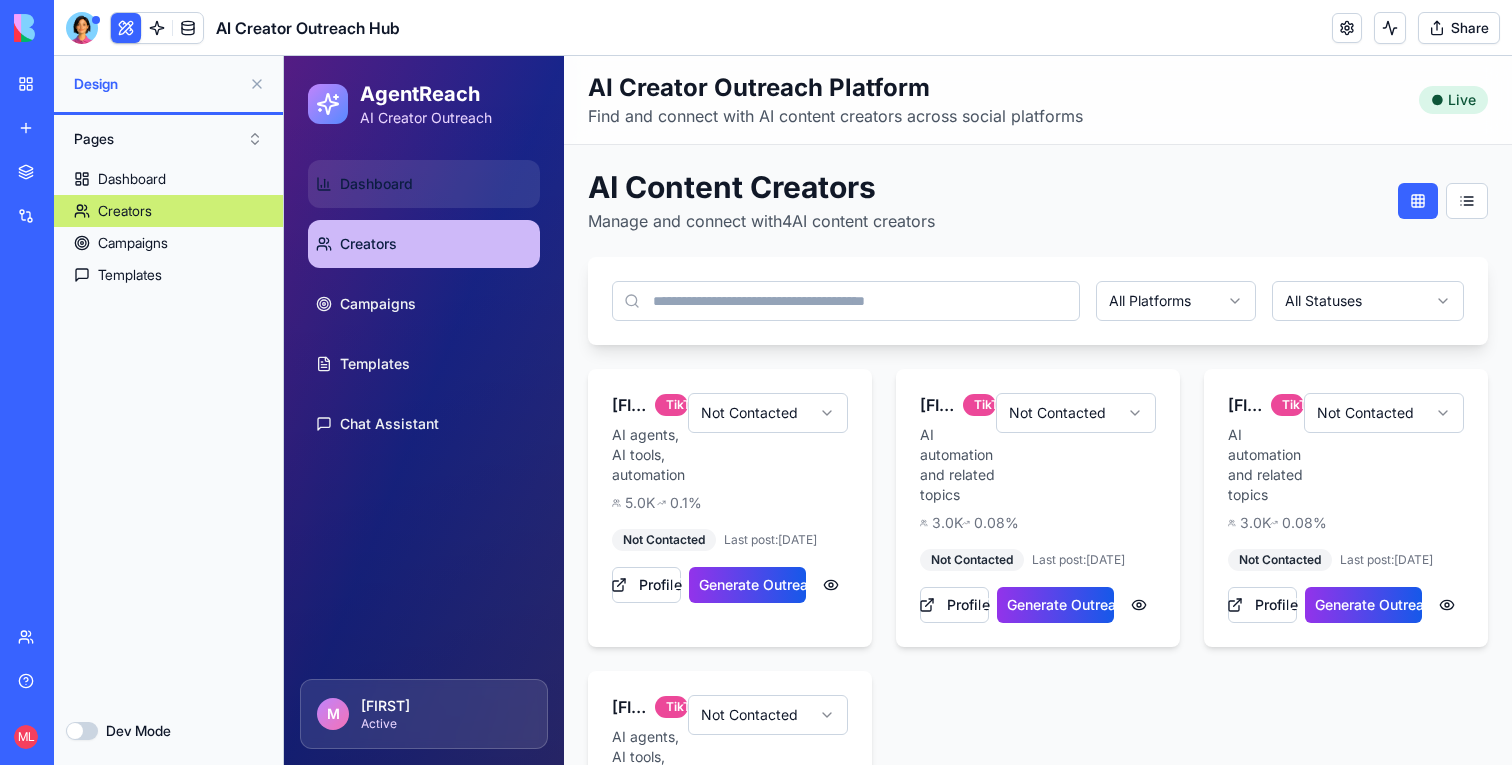 click on "Dashboard" at bounding box center [424, 184] 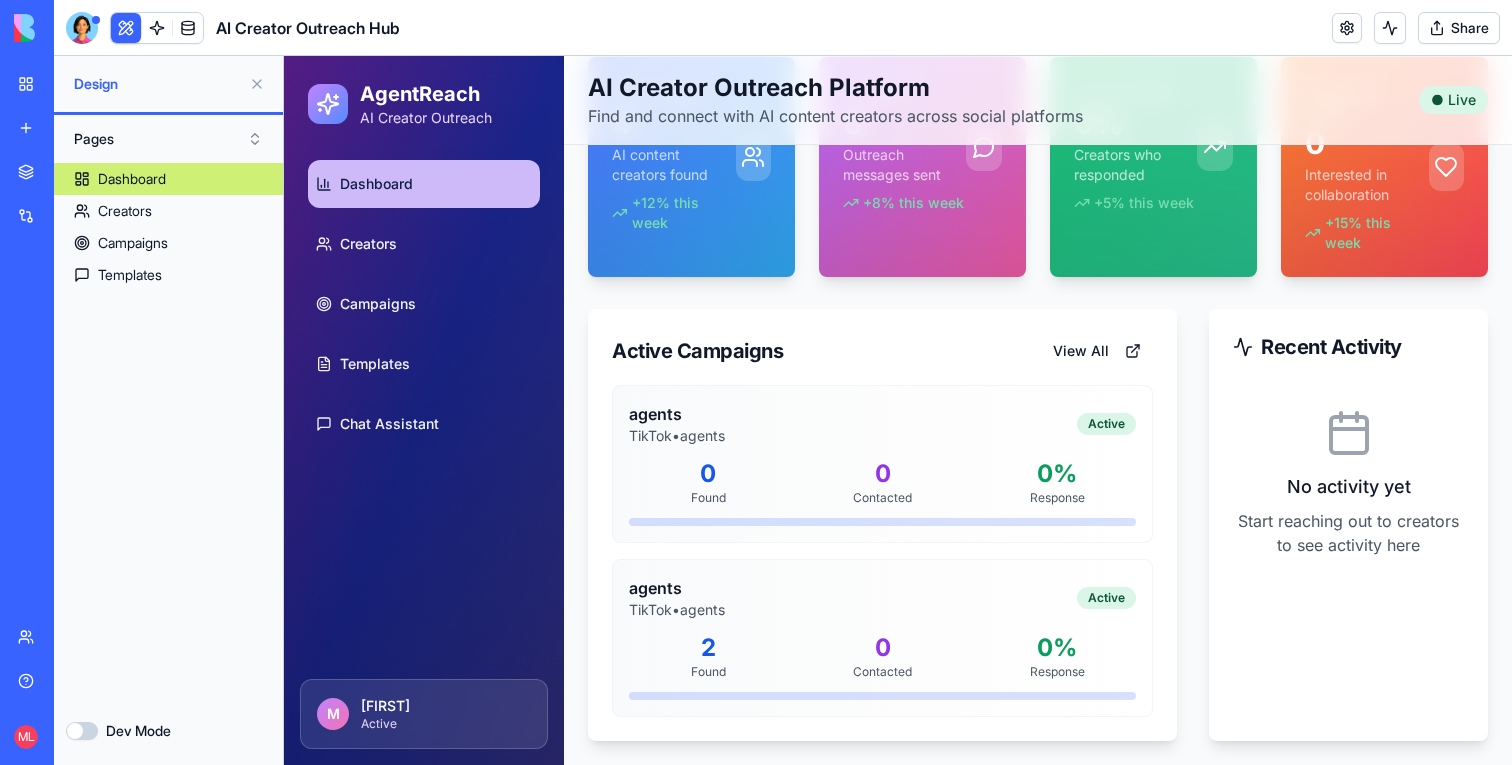 scroll, scrollTop: 0, scrollLeft: 0, axis: both 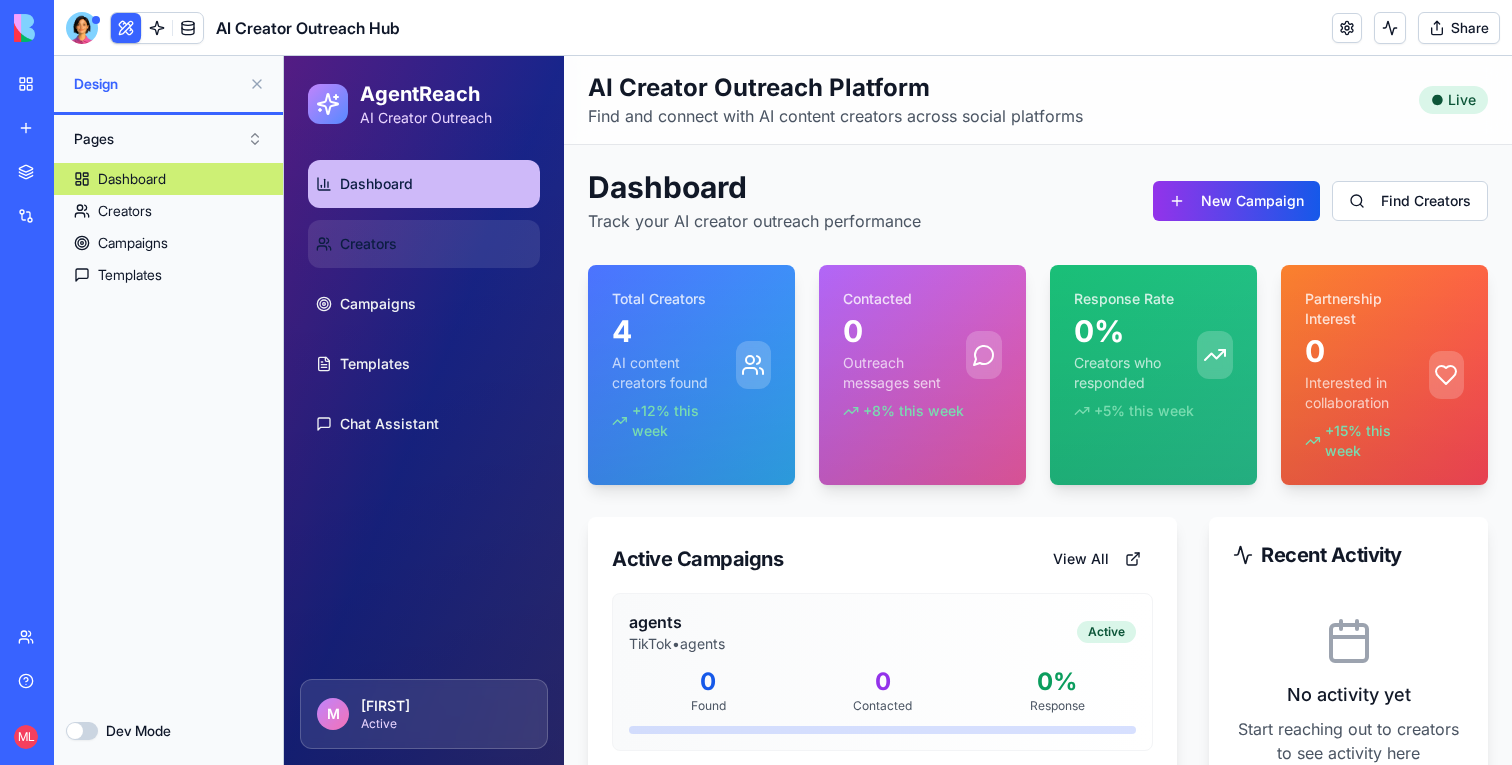 click on "Creators" at bounding box center (424, 244) 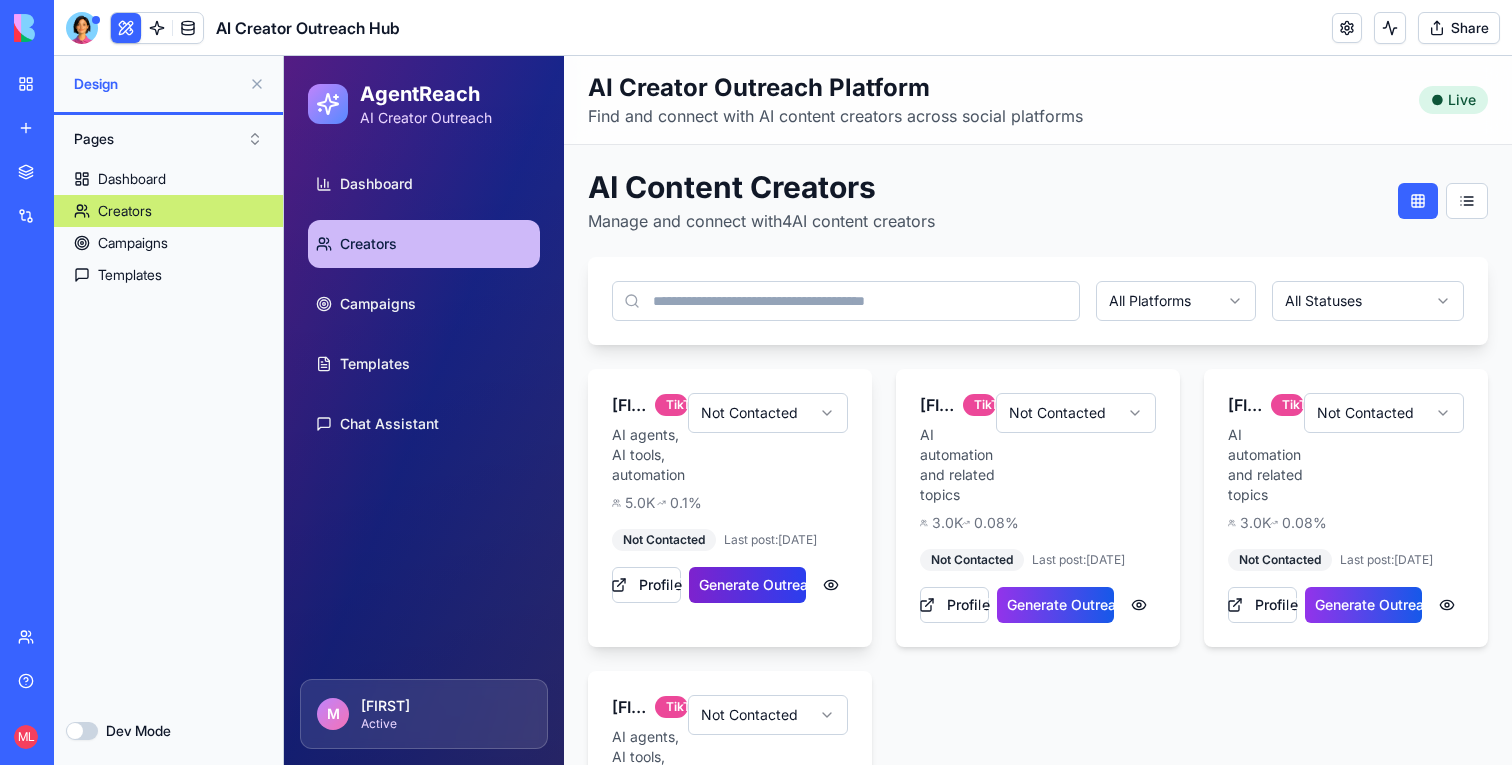 click on "Generate Outreach" at bounding box center [747, 585] 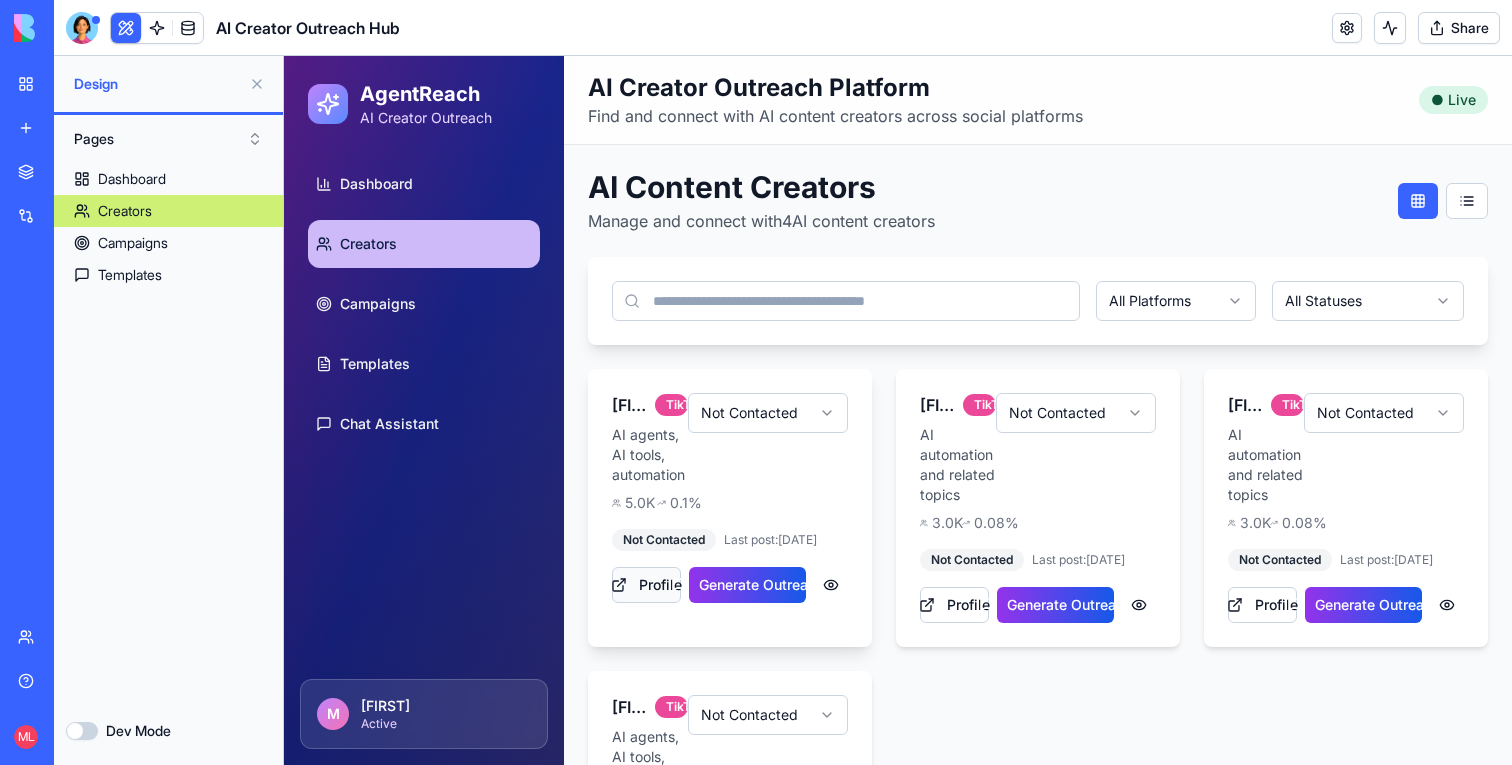 click on "Profile" at bounding box center [646, 585] 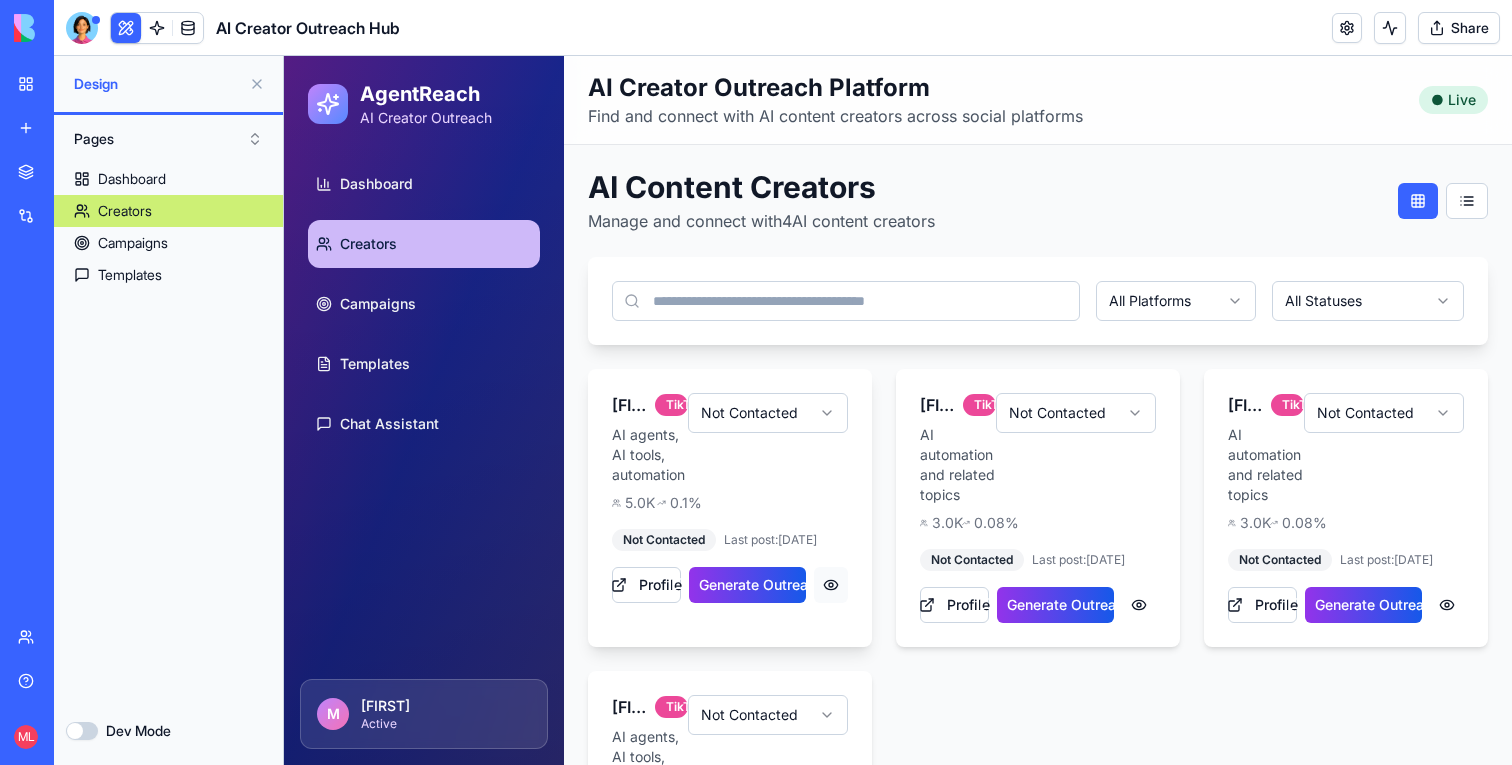 click at bounding box center (831, 585) 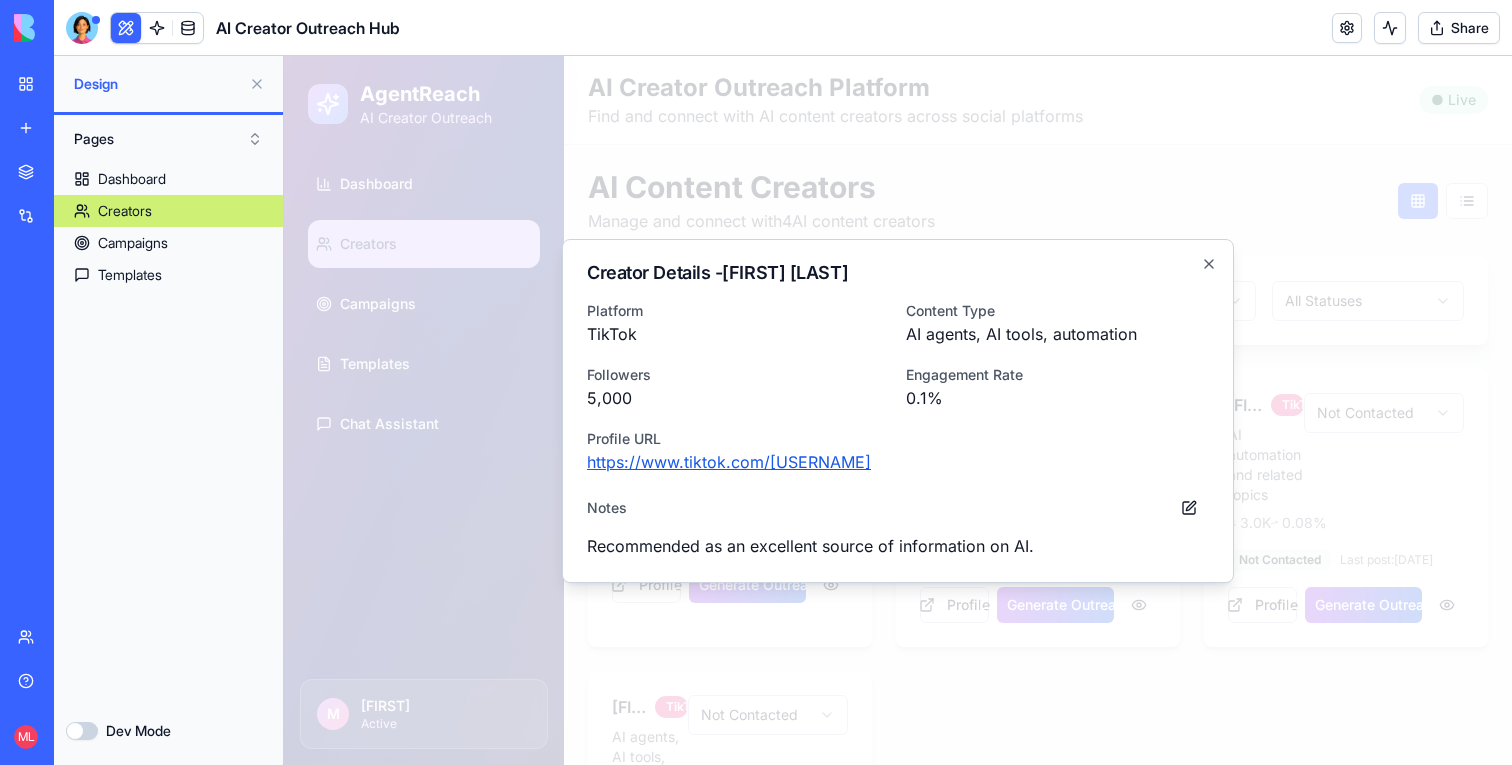 click on "https://www.tiktok.com/[USERNAME]" at bounding box center [898, 462] 